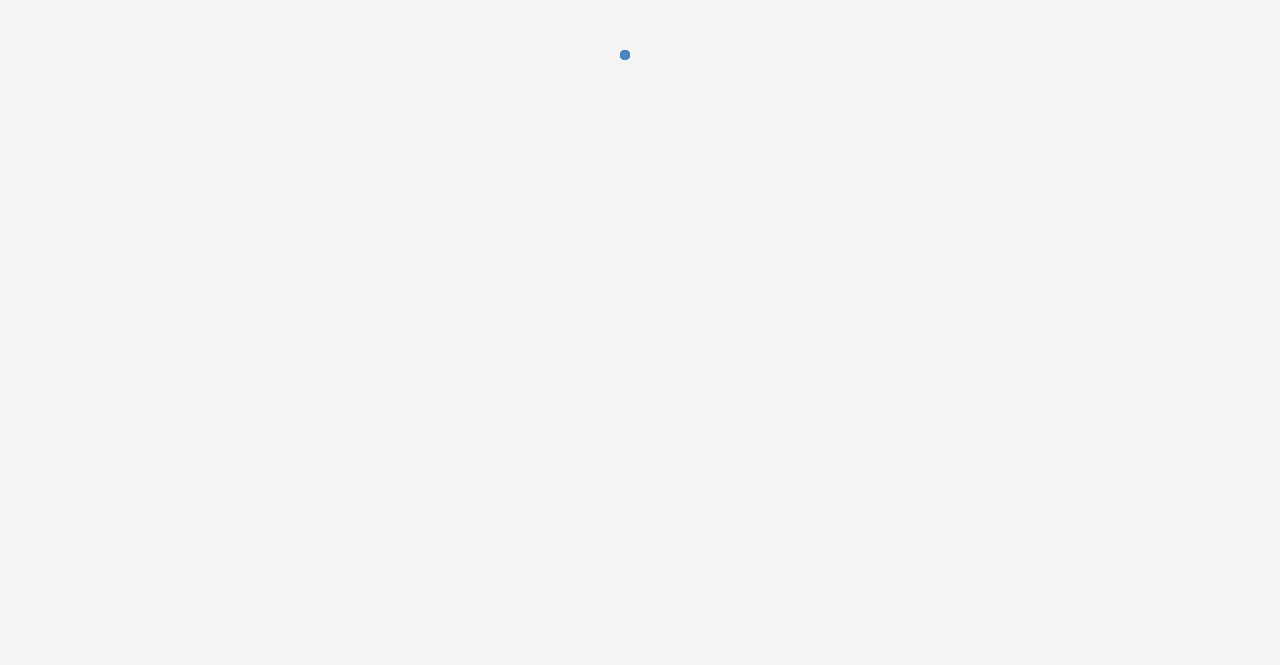 scroll, scrollTop: 0, scrollLeft: 0, axis: both 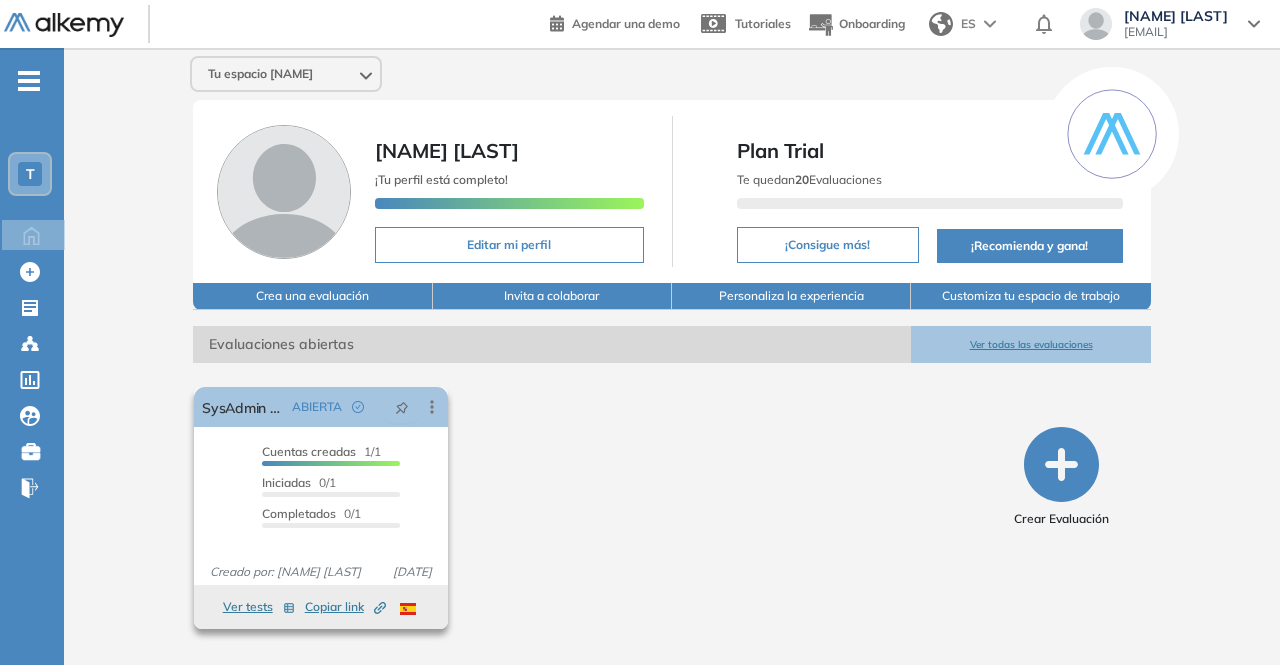 click on "Ver tests" at bounding box center [259, 607] 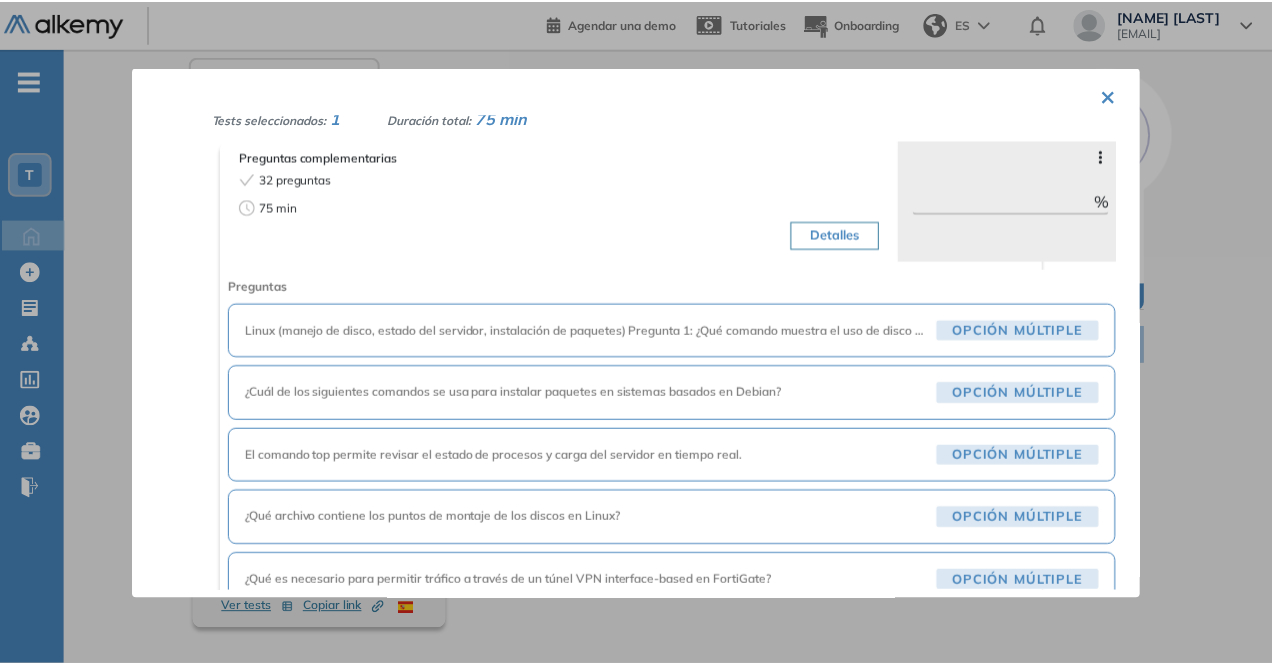 scroll, scrollTop: 0, scrollLeft: 0, axis: both 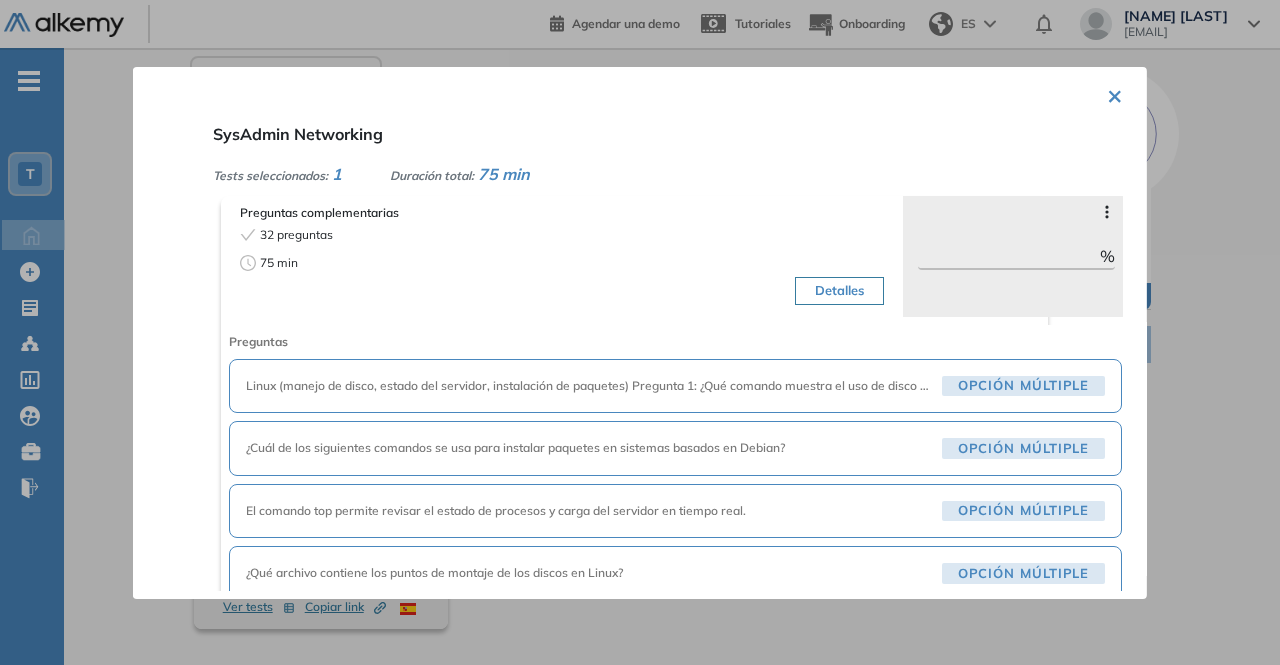 click on "SysAdmin Networking Tests seleccionados:  1 Duración total:  75 min   Preguntas complementarias 32 preguntas 75 min Detalles Saltar preguntas *** % Objetivos de la evaluación Velocidad Atención visual Precisión operat... Capacidad de con... Roles target Todos los roles Preguntas Linux (manejo de disco, estado del servidor, instalación de paquetes)
Pregunta 1: ¿Qué comando muestra el uso de disco por partición?
Opción Múltiple ¿Cuál de los siguientes comandos se usa para instalar paquetes en sistemas basados en Debian?  Opción Múltiple El comando top permite revisar el estado de procesos y carga del servidor en tiempo real. Opción Múltiple ¿Qué archivo contiene los puntos de montaje de los discos en Linux?  Opción Múltiple ¿Qué es necesario para permitir tráfico a través de un túnel VPN interface-based en FortiGate? Opción Múltiple ¿Cuál comando permite verificar el estado de un túnel VPN en FortiGate por CLI?  Opción Múltiple Opción Múltiple Opción Múltiple" at bounding box center [640, 333] 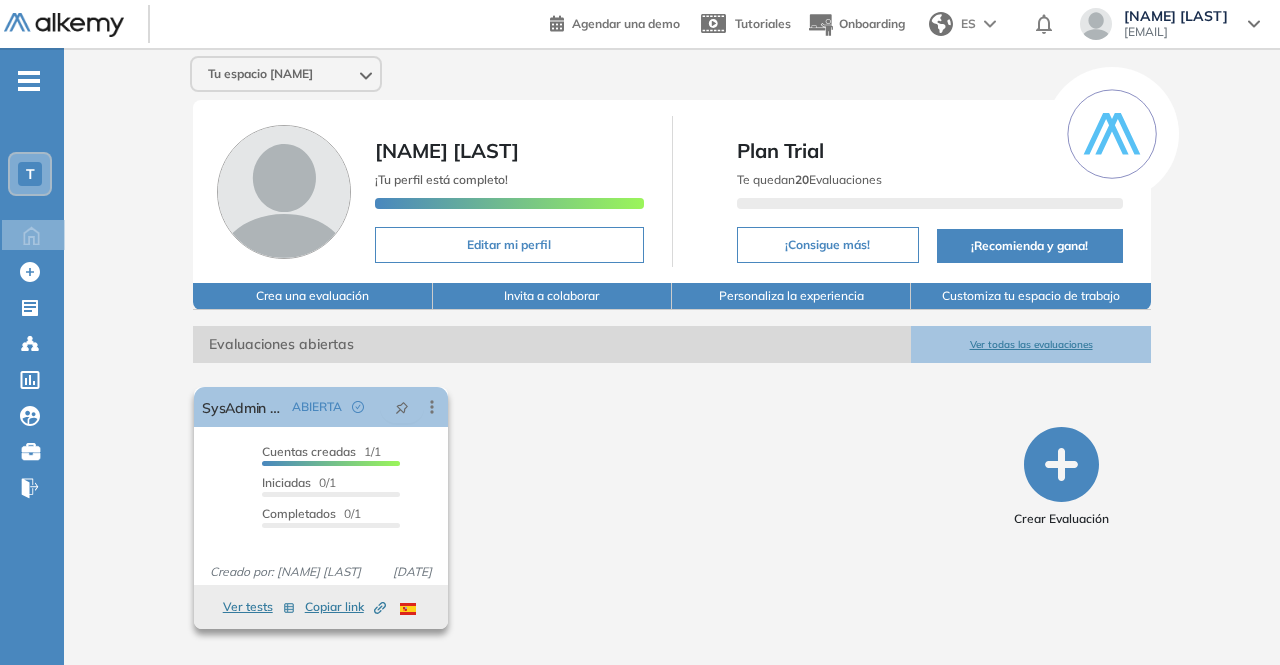 click on "Copiar link Created by potrace 1.16, written by Peter Selinger 2001-2019" at bounding box center (345, 607) 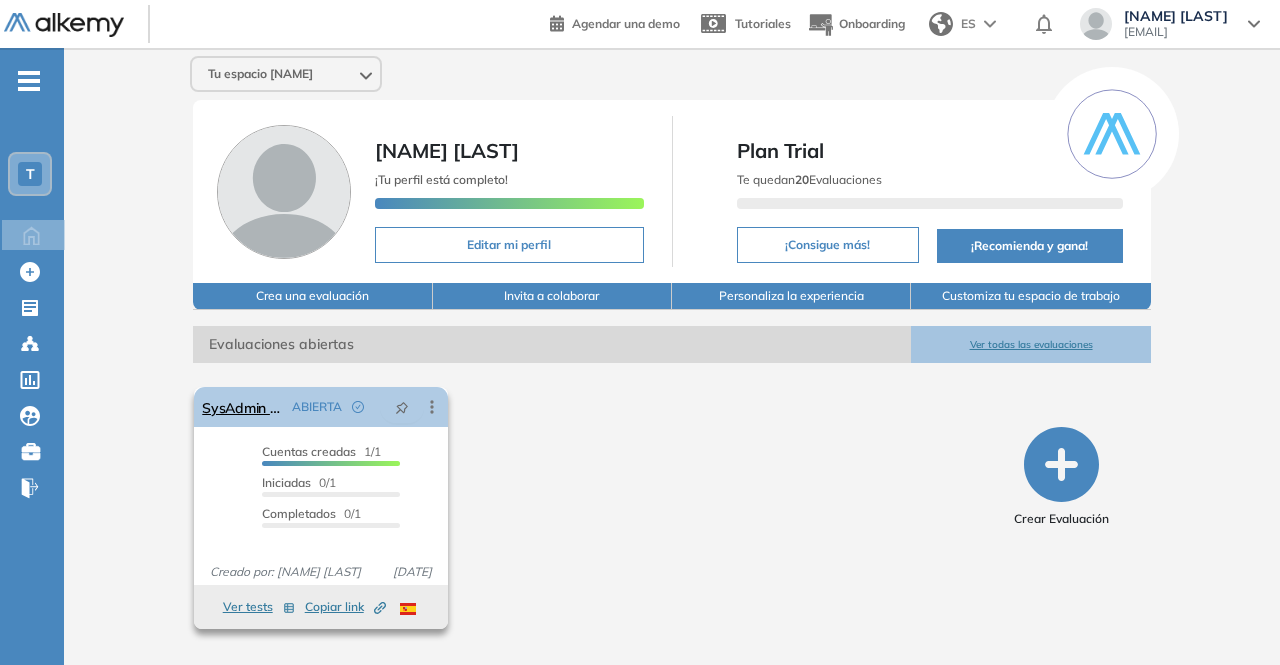 click 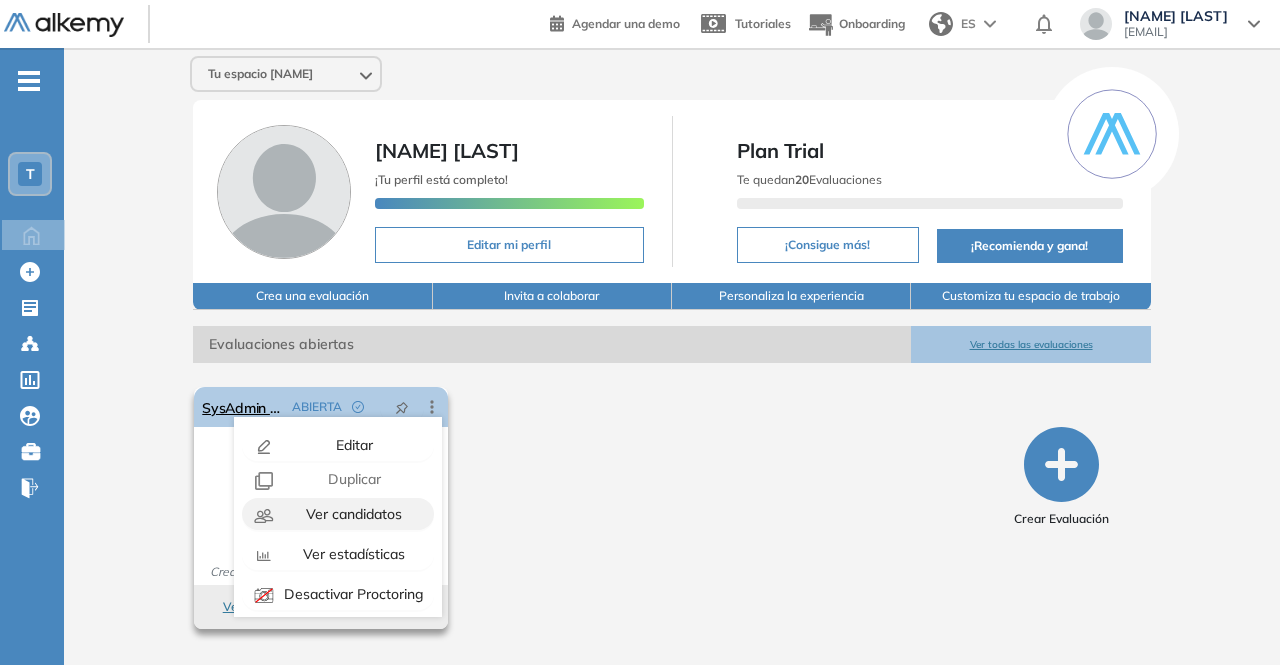 click on "Ver candidatos" at bounding box center (352, 514) 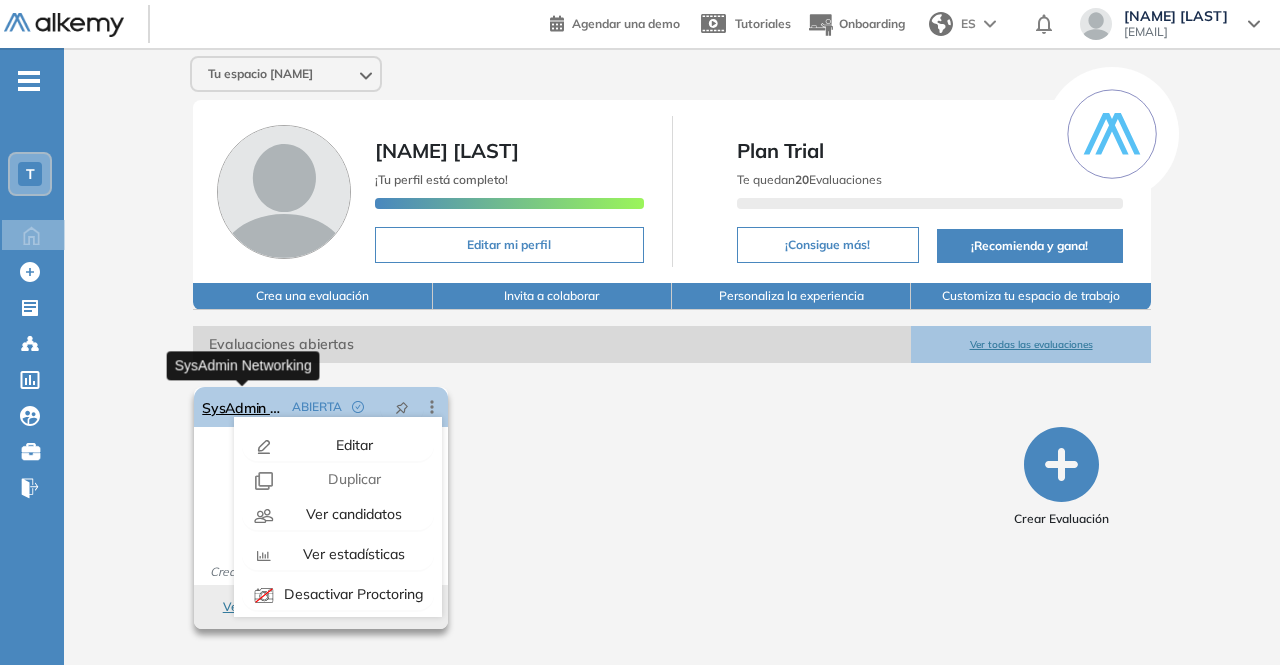 click on "SysAdmin Networking" at bounding box center (243, 407) 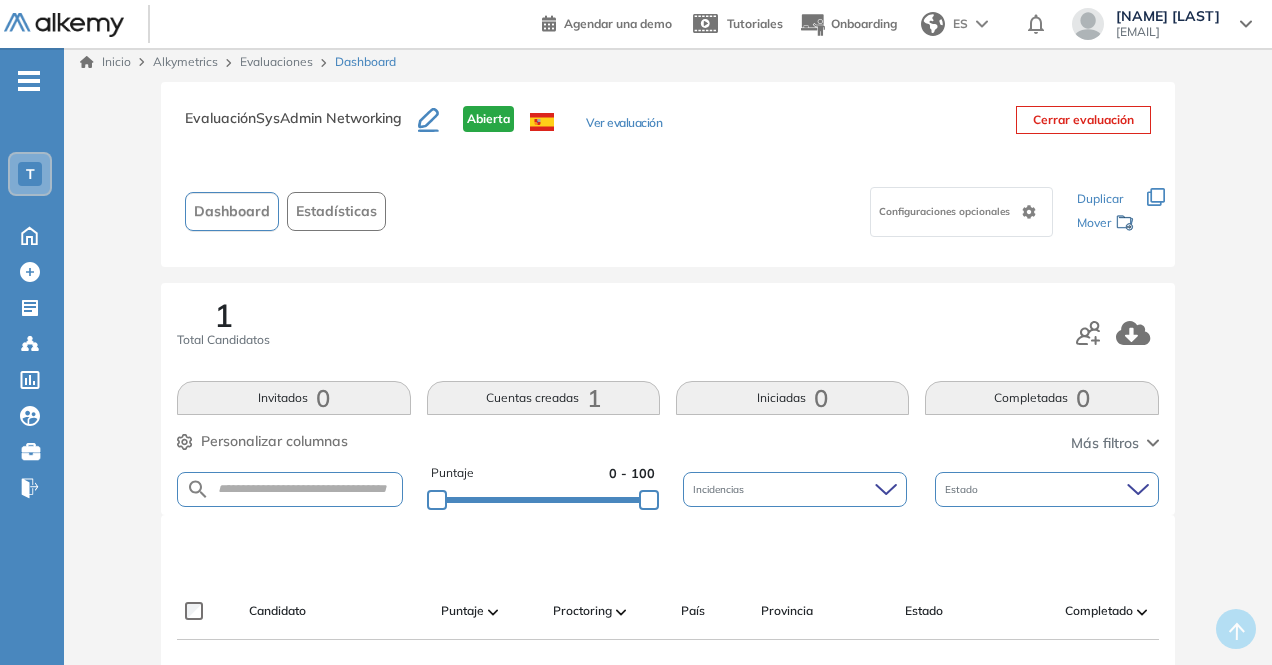 scroll, scrollTop: 0, scrollLeft: 0, axis: both 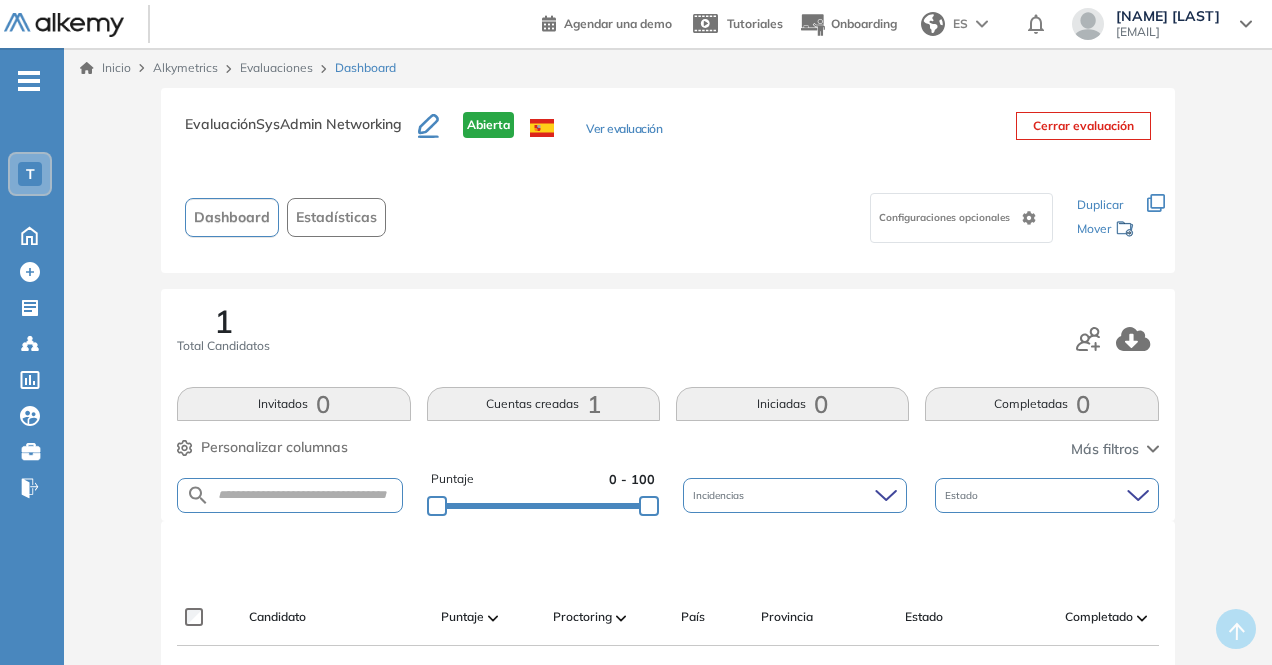 click on "Configuraciones opcionales" at bounding box center (961, 218) 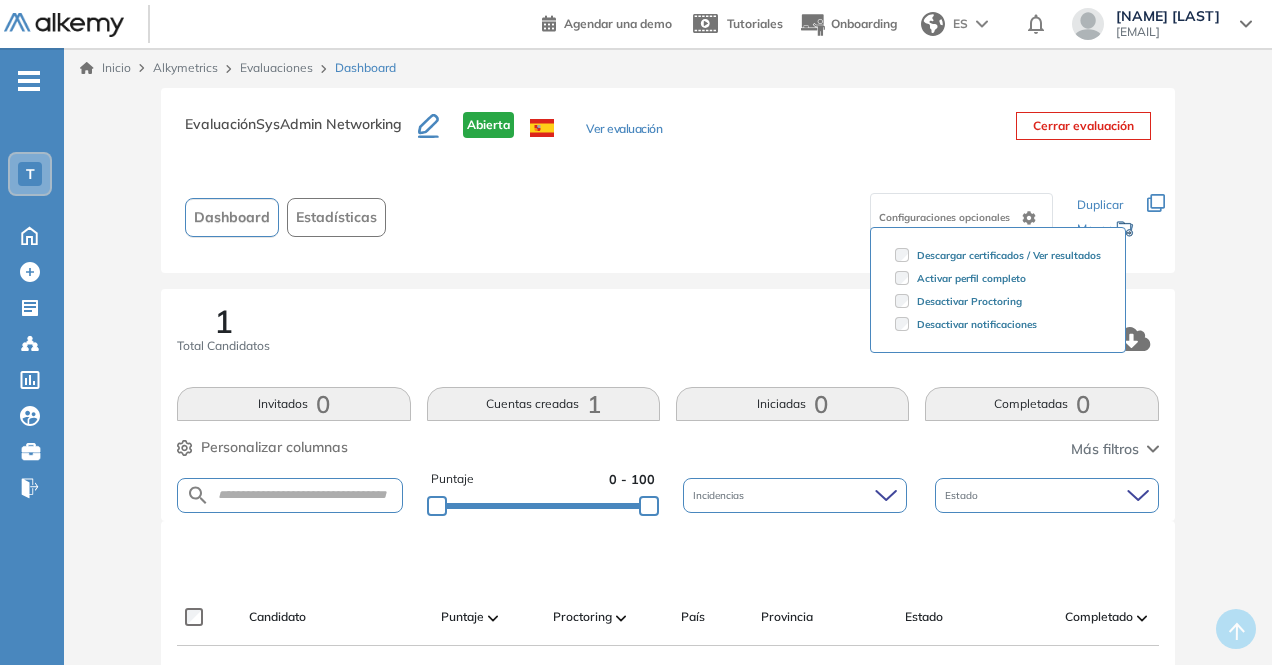 click on "Evaluación : SysAdmin Networking Abierta Ver evaluación" at bounding box center (423, 137) 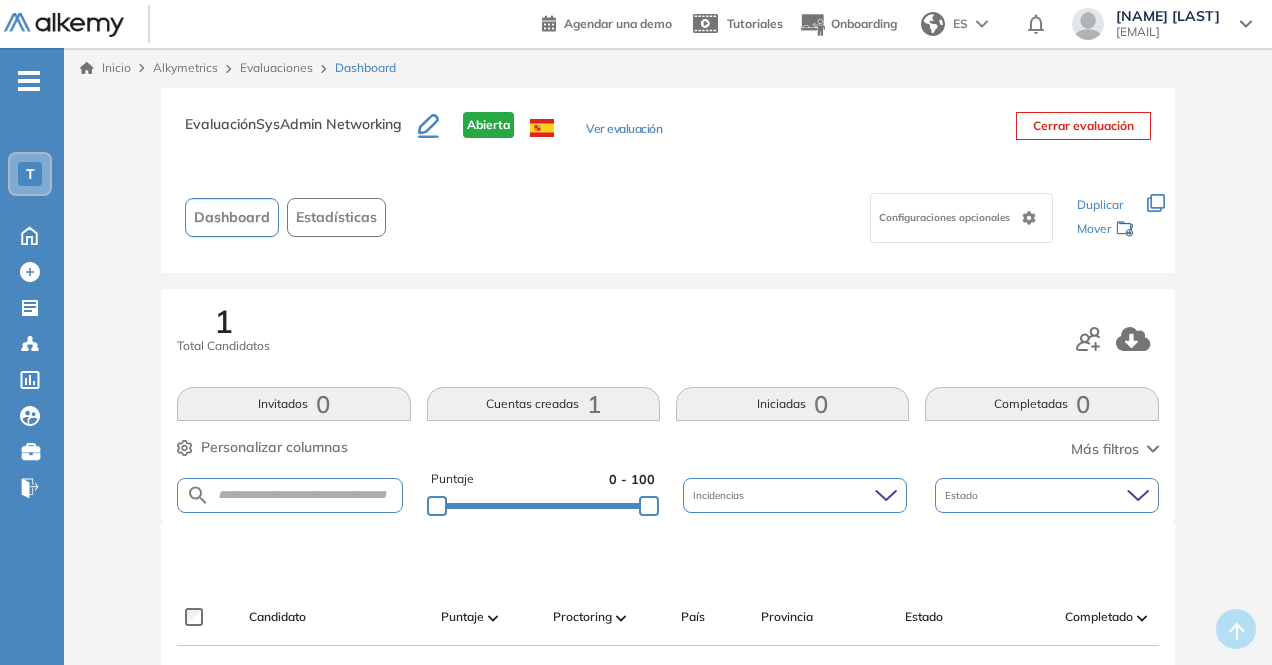 click 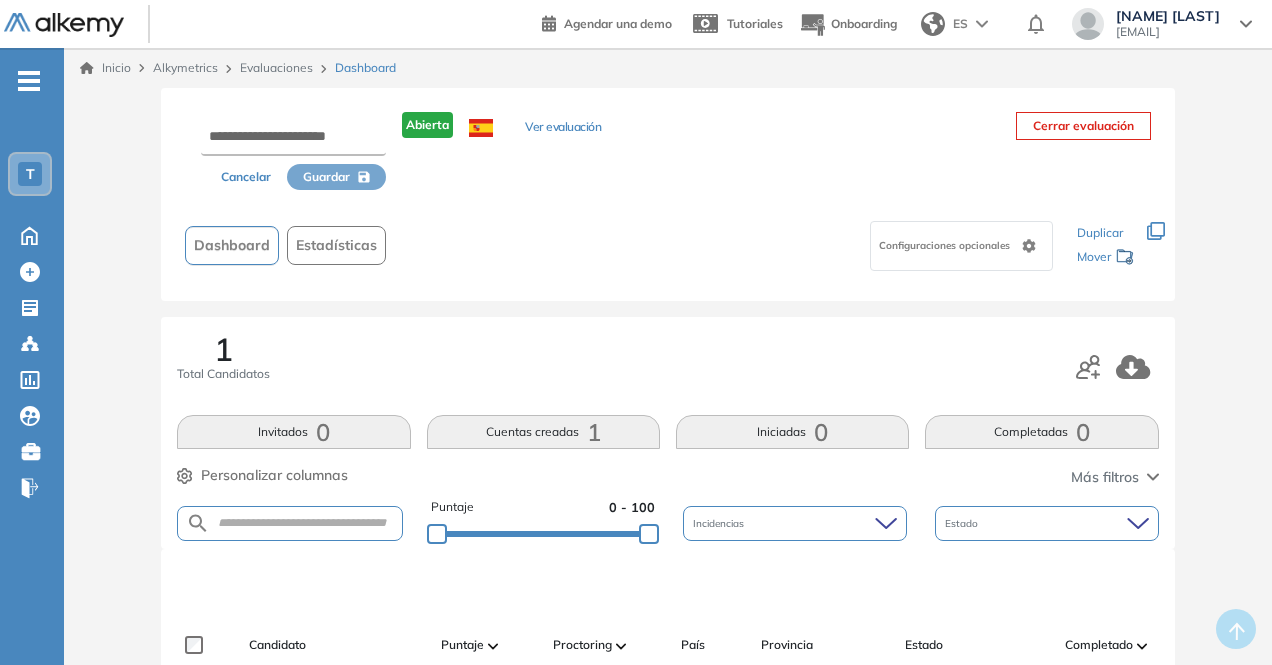 click on "Invitados 0" at bounding box center (293, 432) 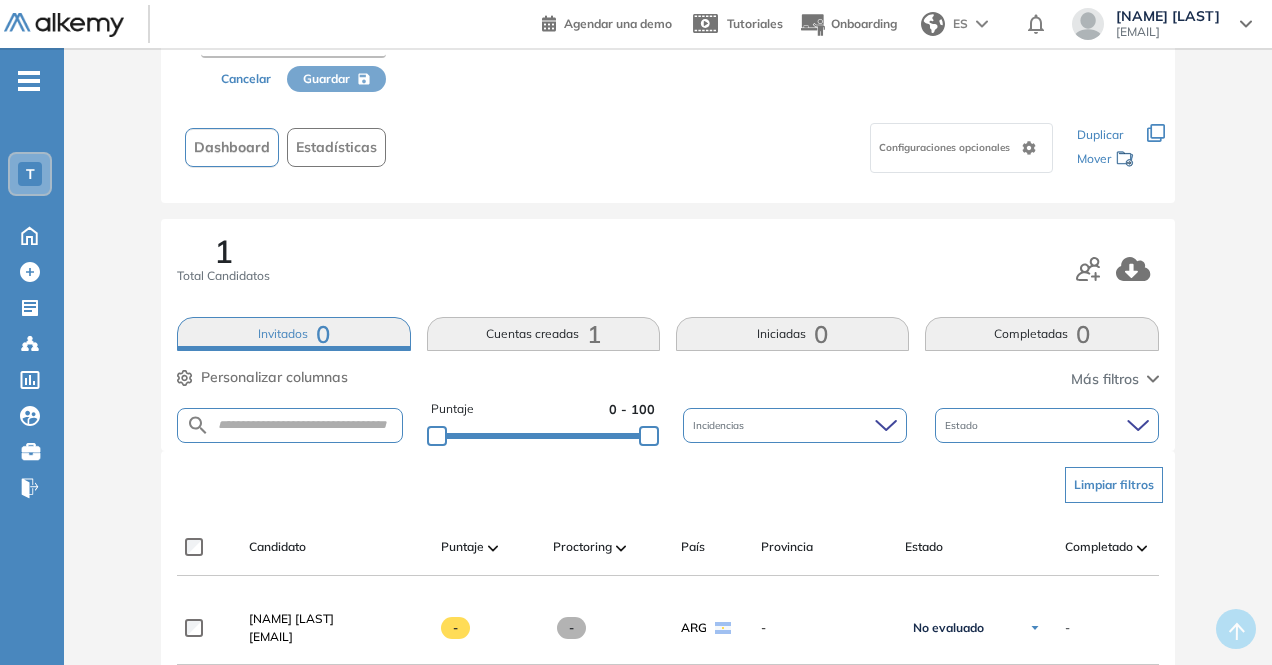 scroll, scrollTop: 98, scrollLeft: 0, axis: vertical 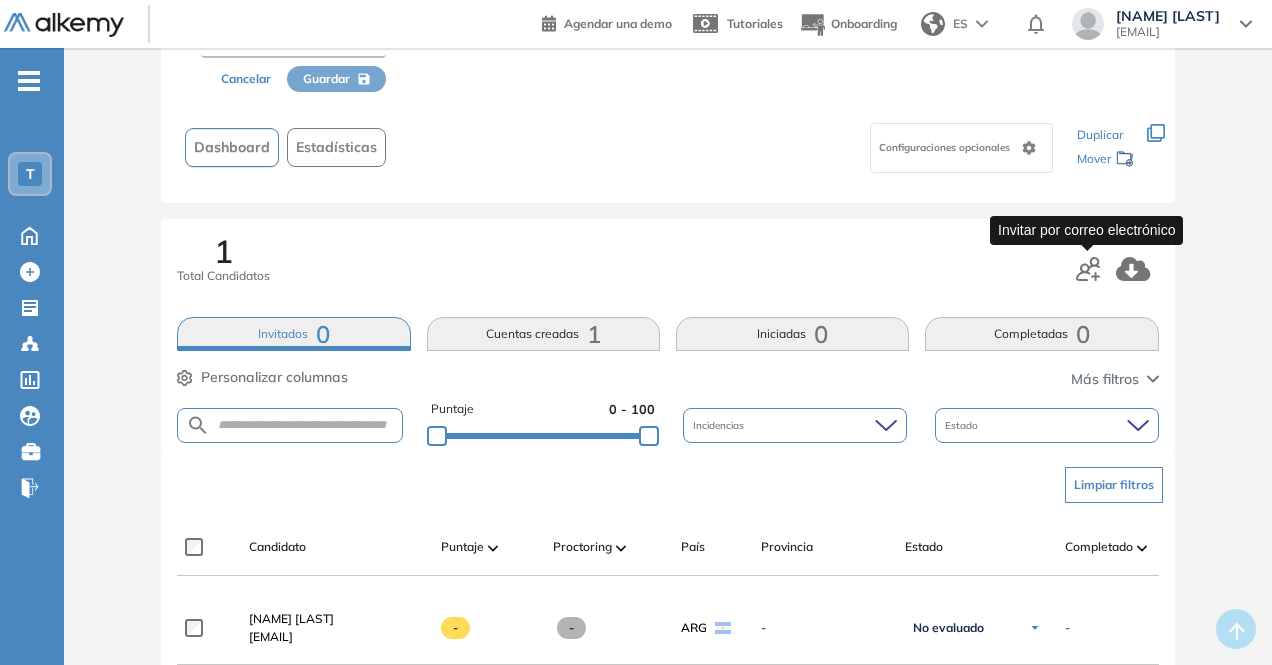 click 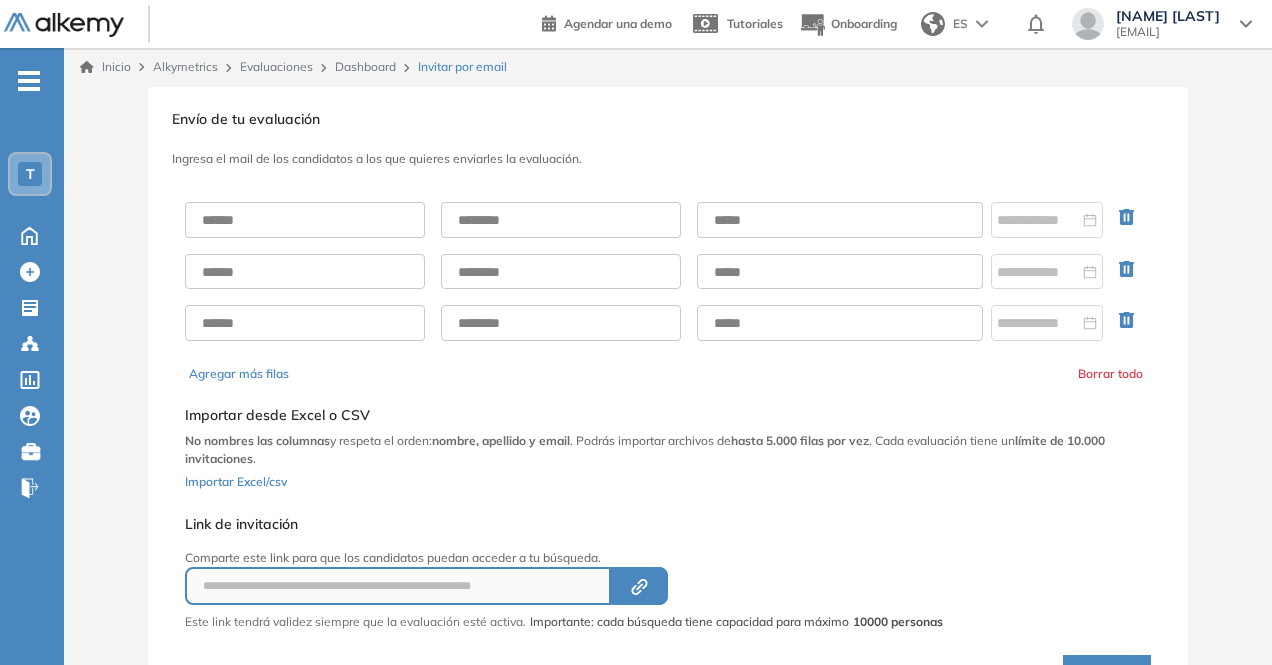 scroll, scrollTop: 0, scrollLeft: 0, axis: both 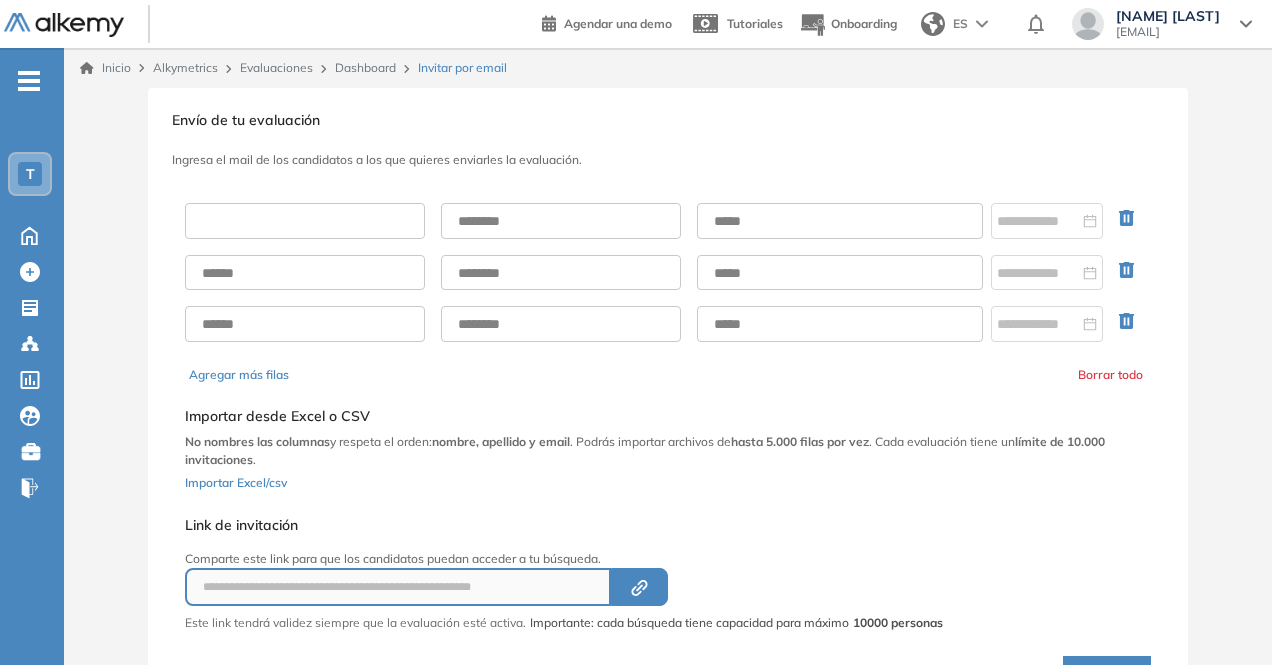 click at bounding box center (305, 221) 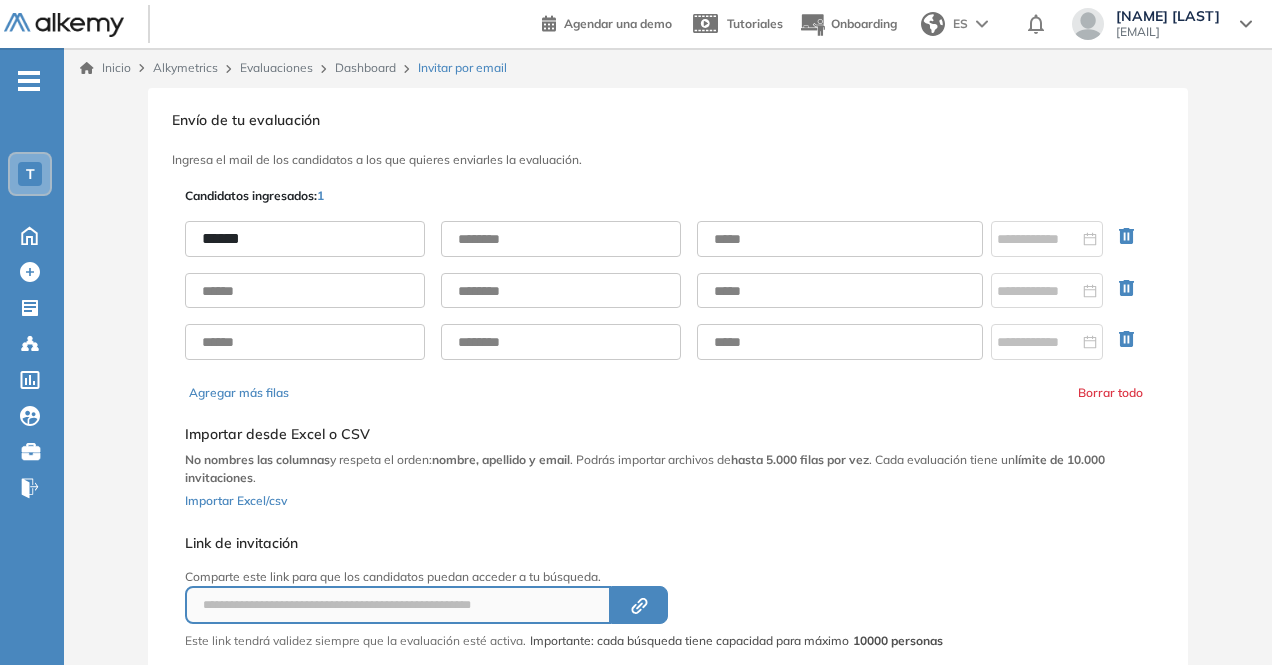 type on "******" 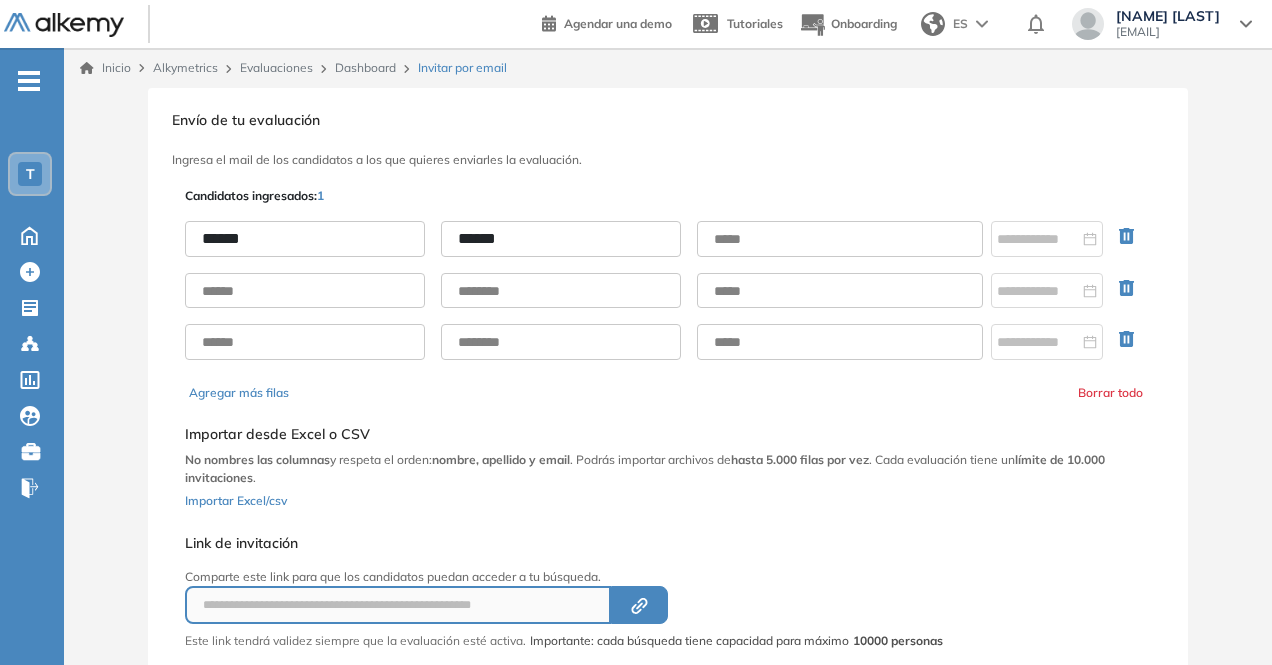 type on "******" 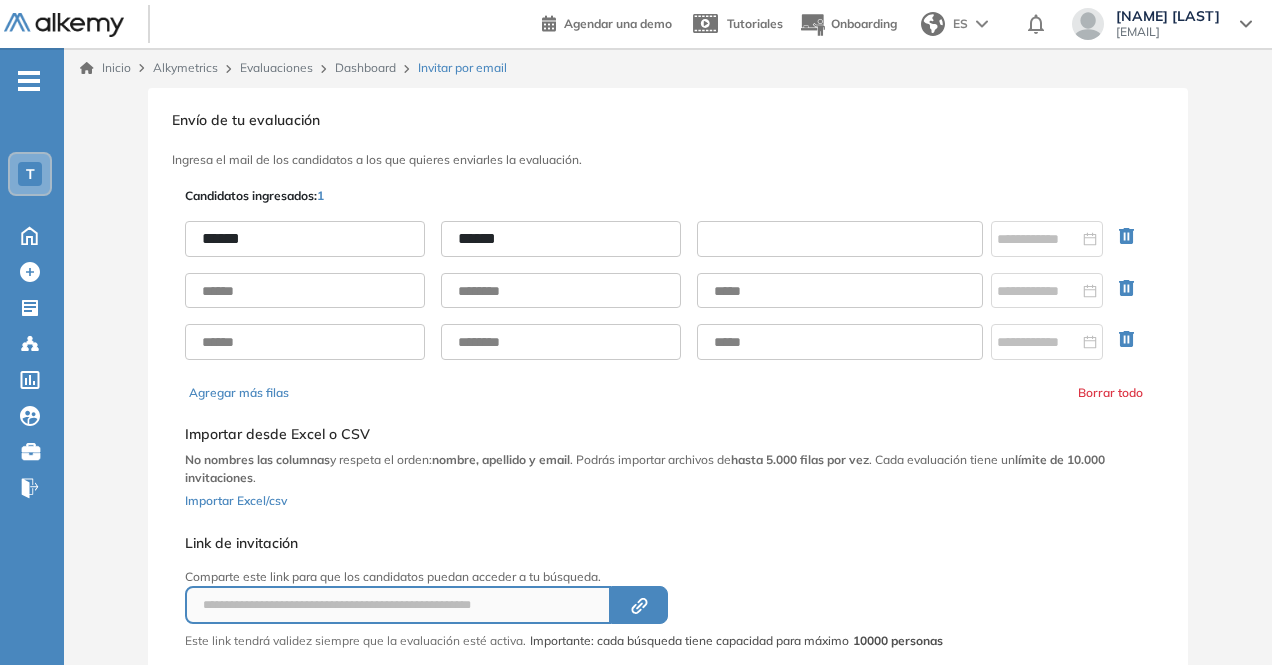 paste on "**********" 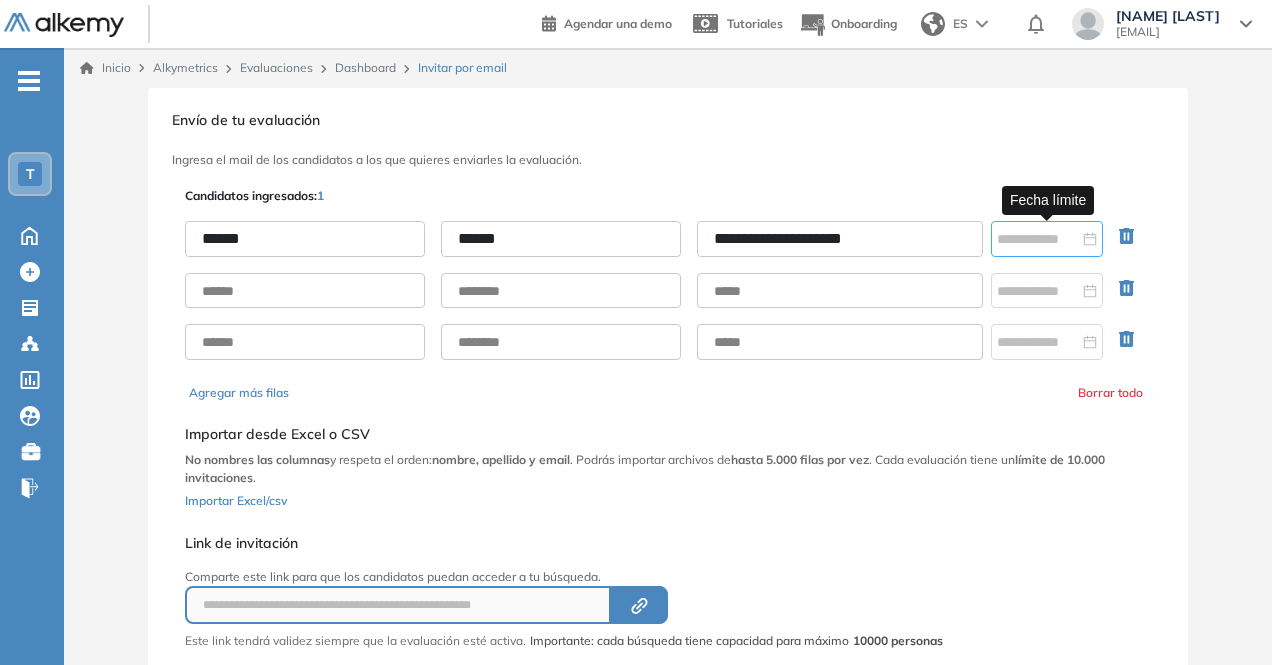 type on "**********" 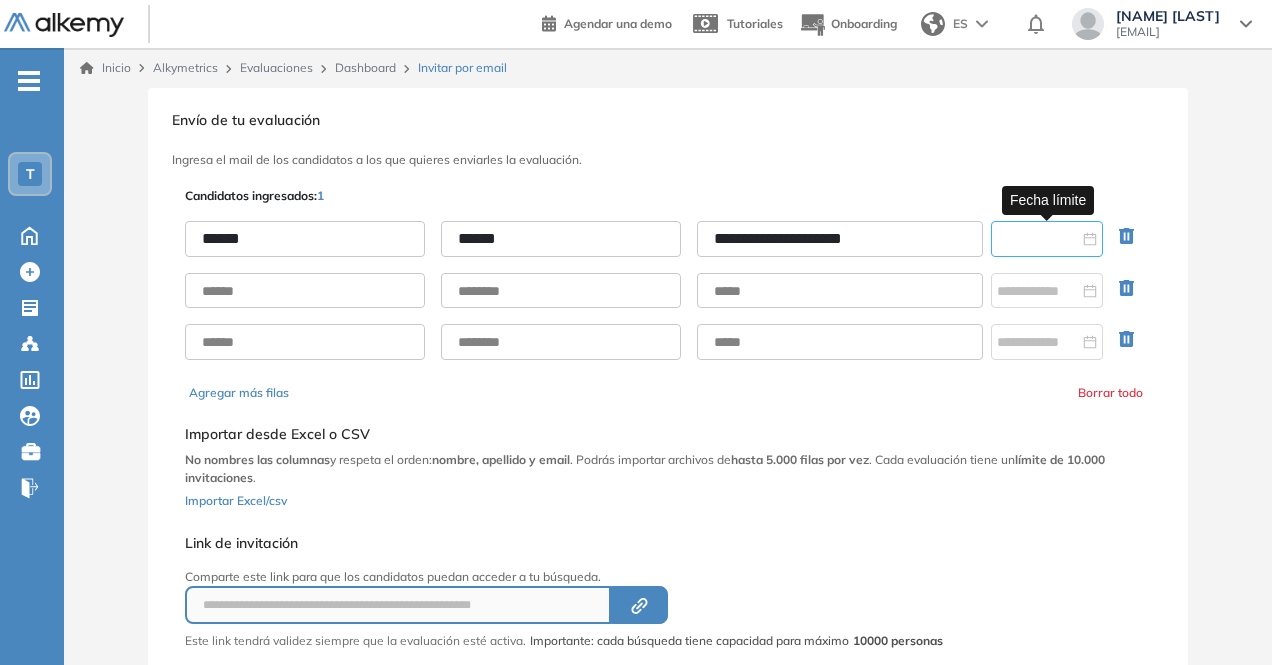 click at bounding box center (1038, 239) 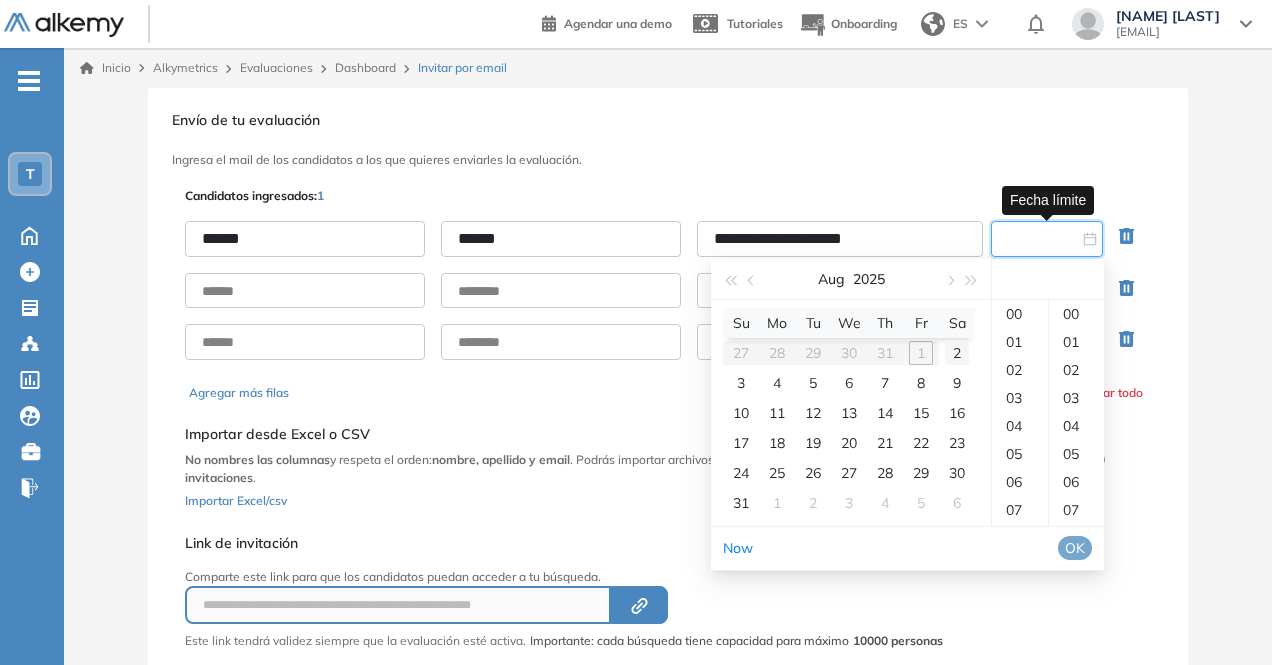 type on "**********" 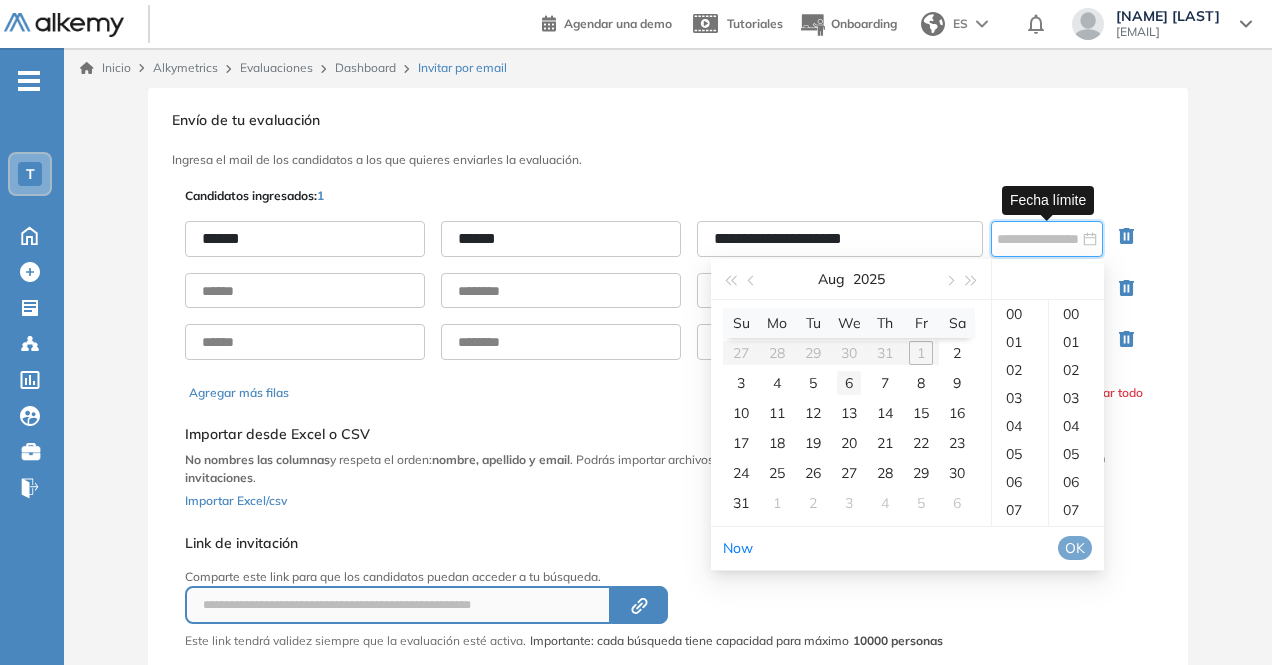 click on "6" at bounding box center [849, 383] 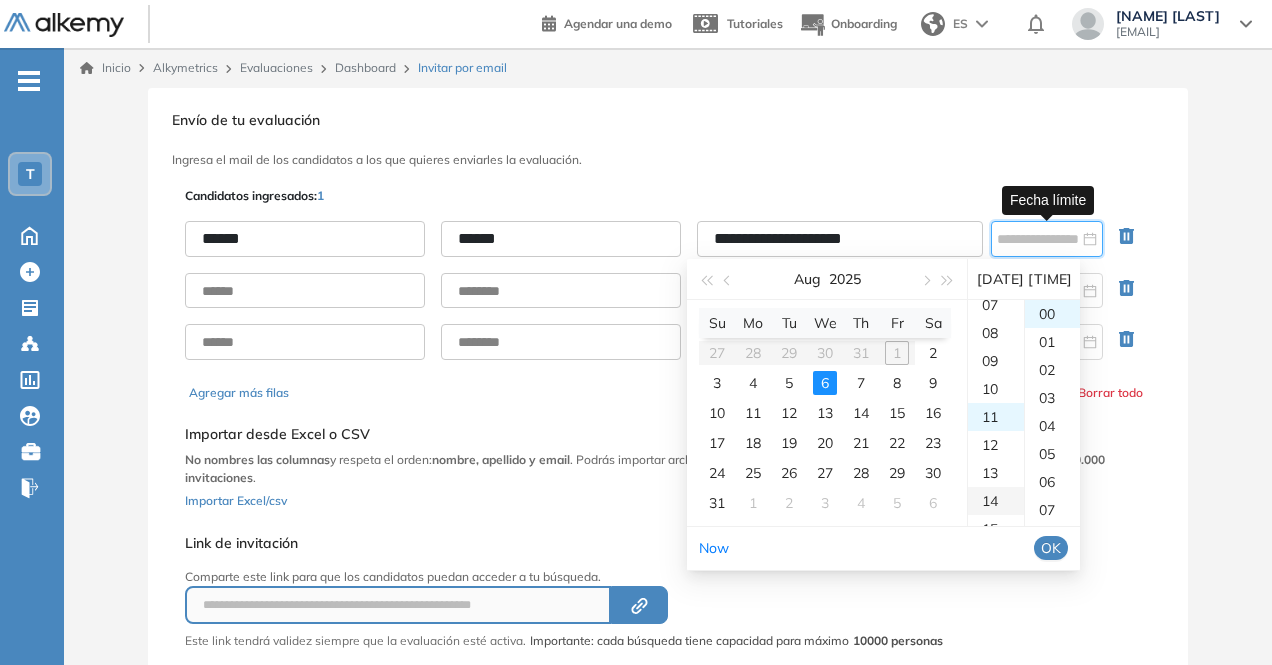 scroll, scrollTop: 308, scrollLeft: 0, axis: vertical 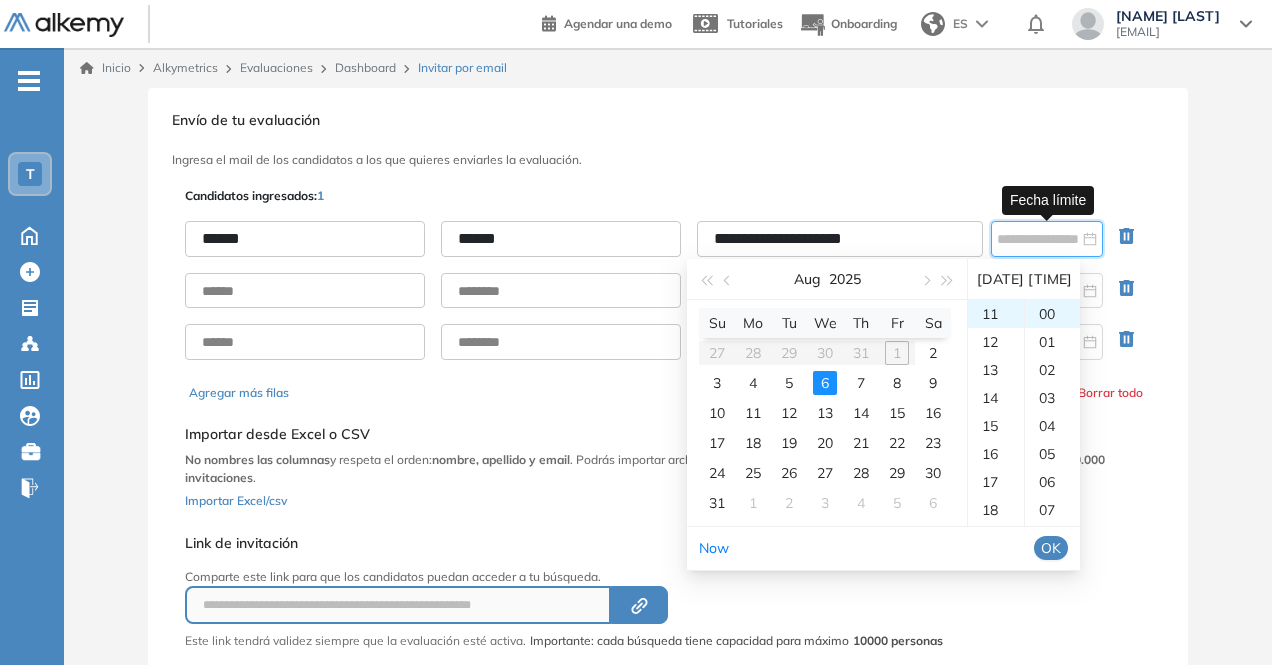 type on "**********" 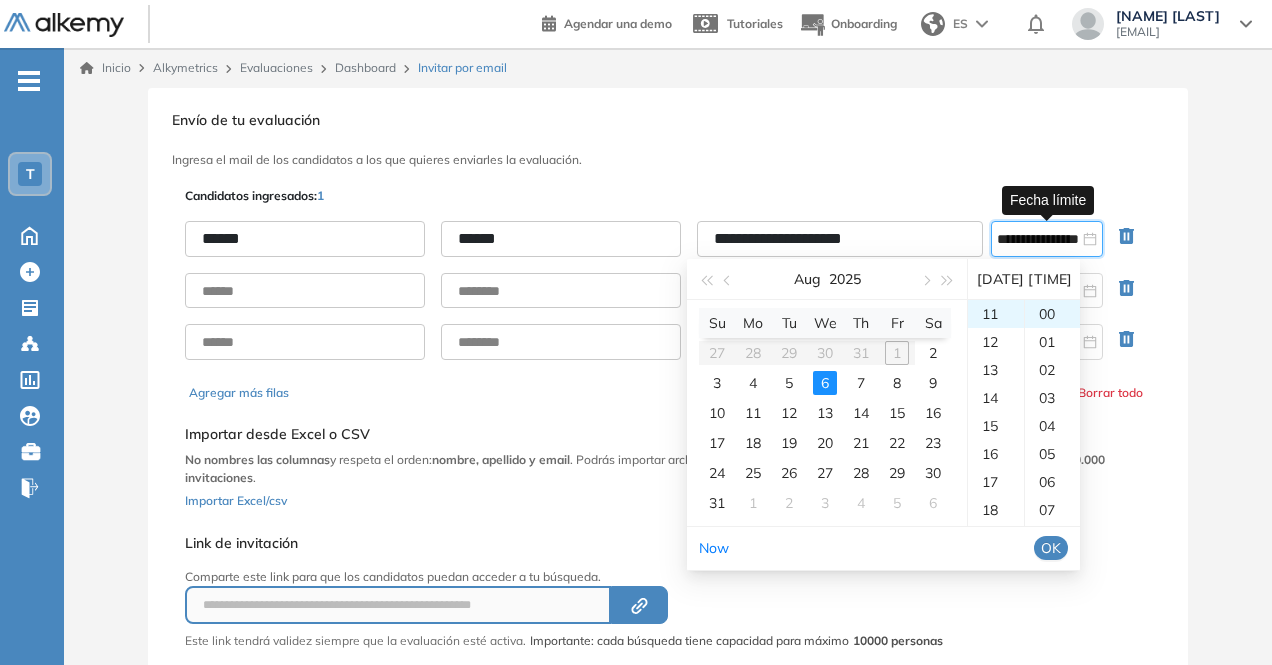 click on "OK" at bounding box center [1051, 548] 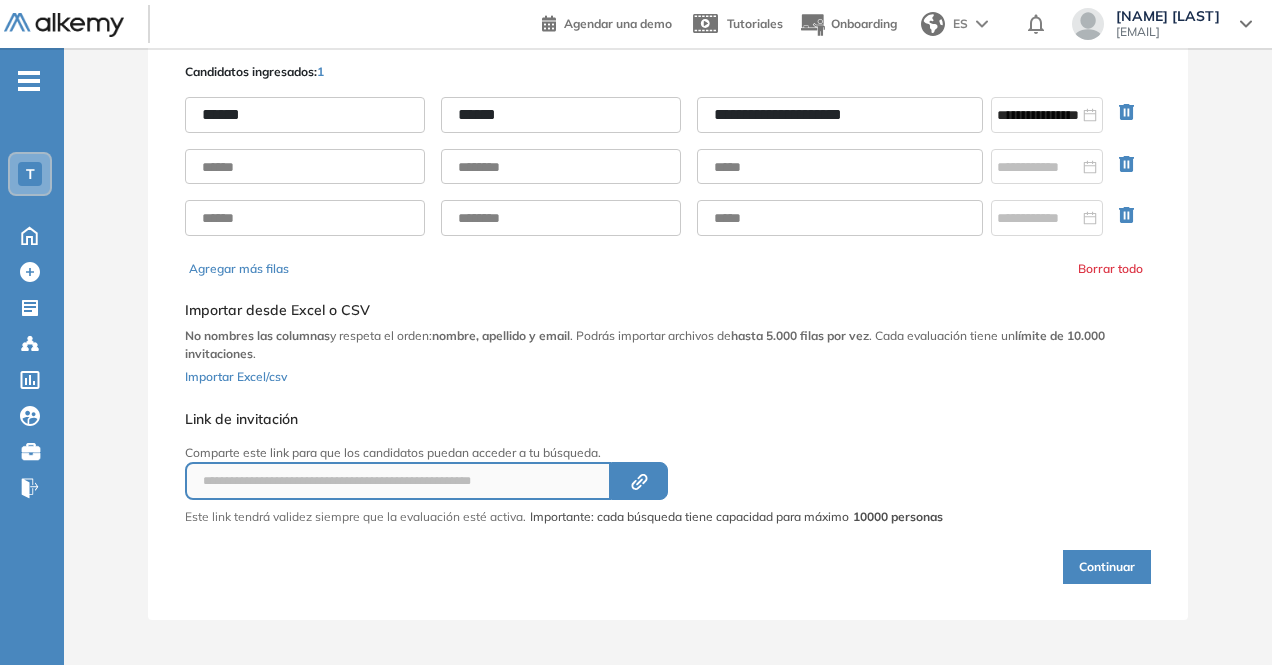 click on "Continuar" at bounding box center (1107, 567) 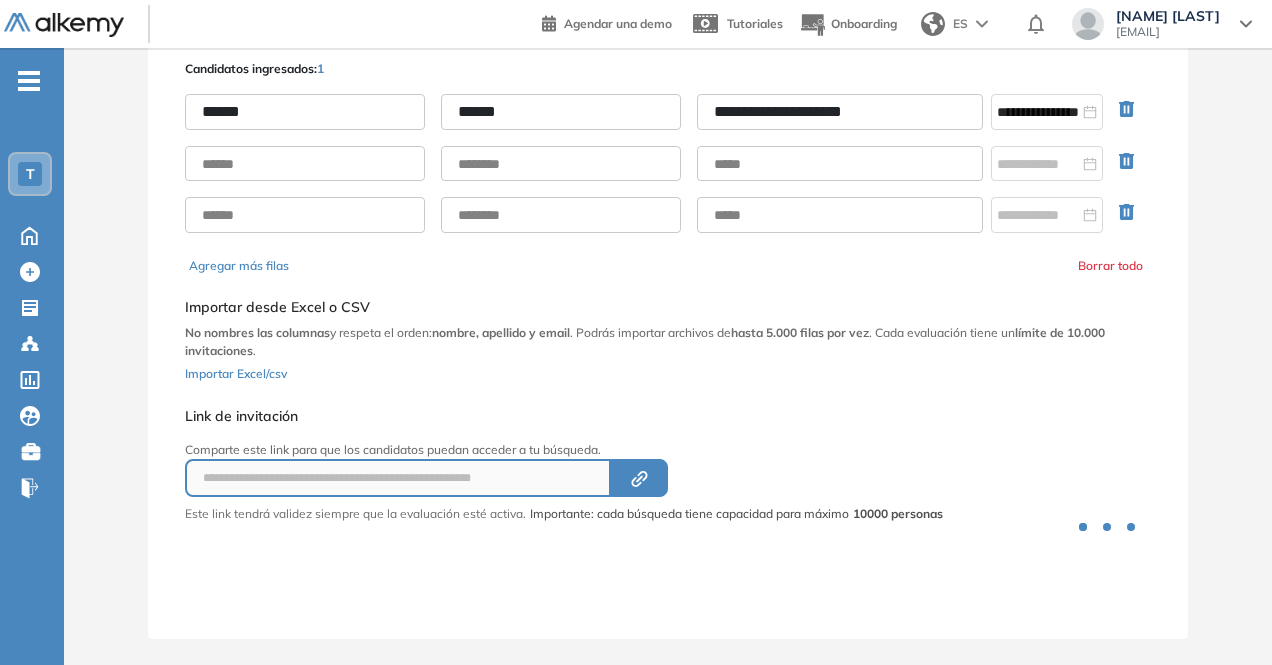 scroll, scrollTop: 128, scrollLeft: 0, axis: vertical 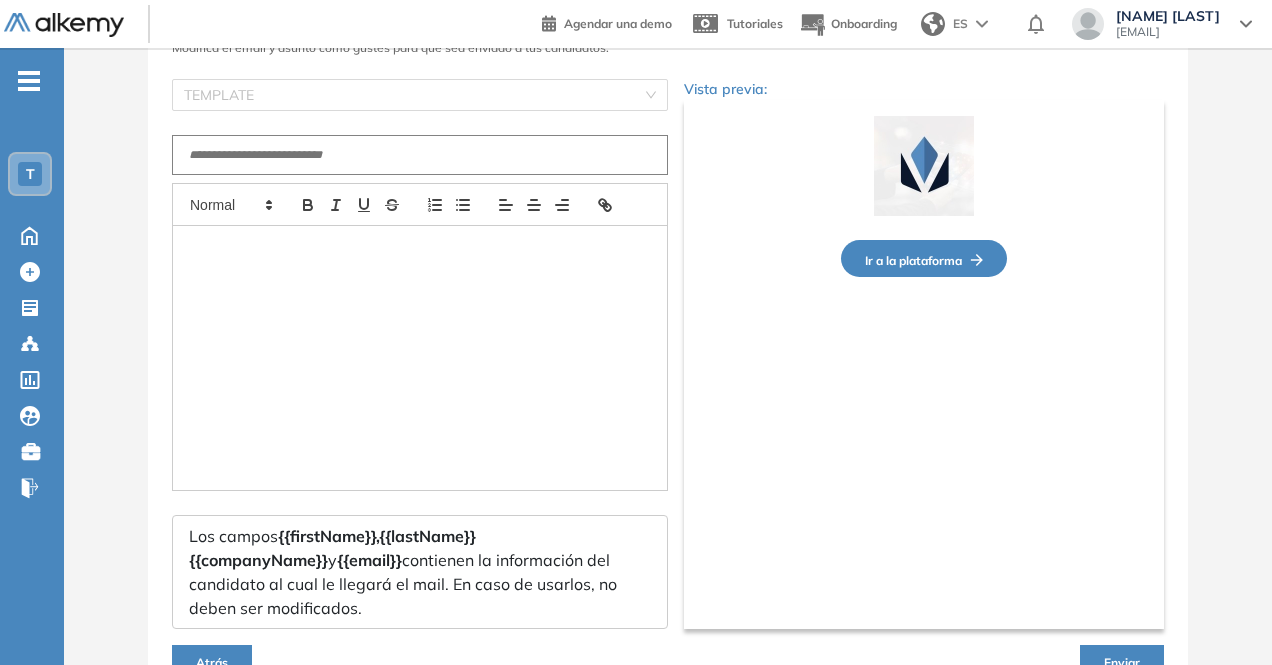type on "**********" 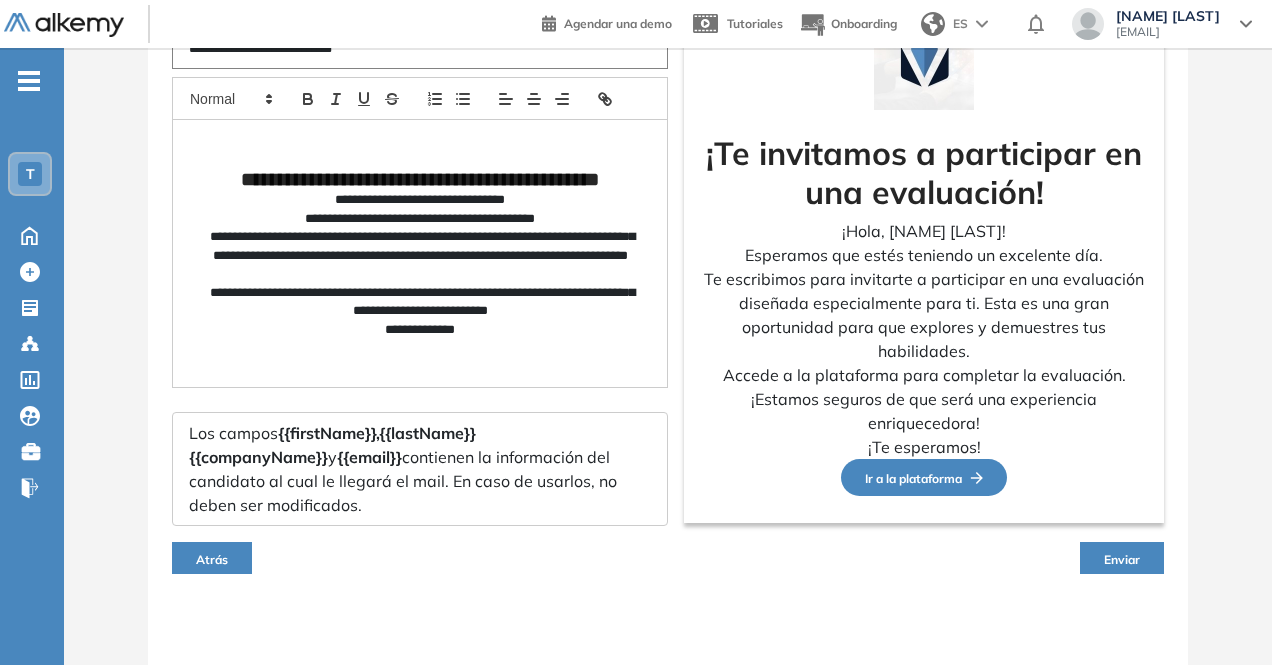 scroll, scrollTop: 236, scrollLeft: 0, axis: vertical 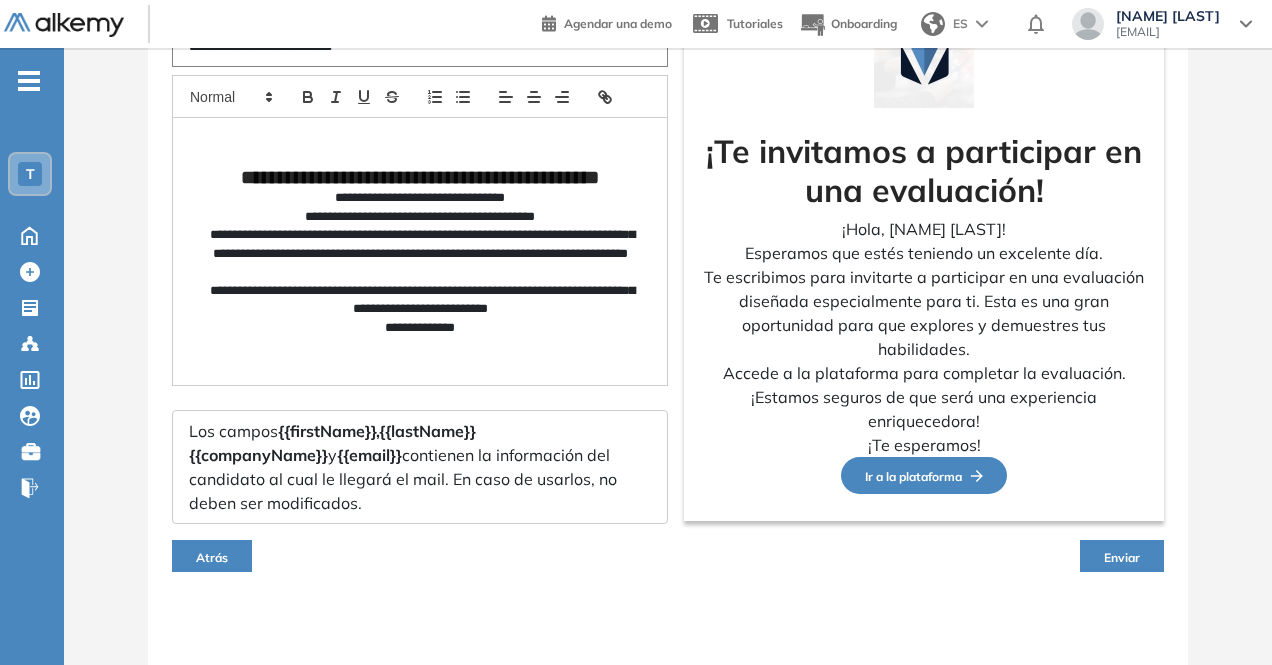 click on "Enviar" at bounding box center (1122, 557) 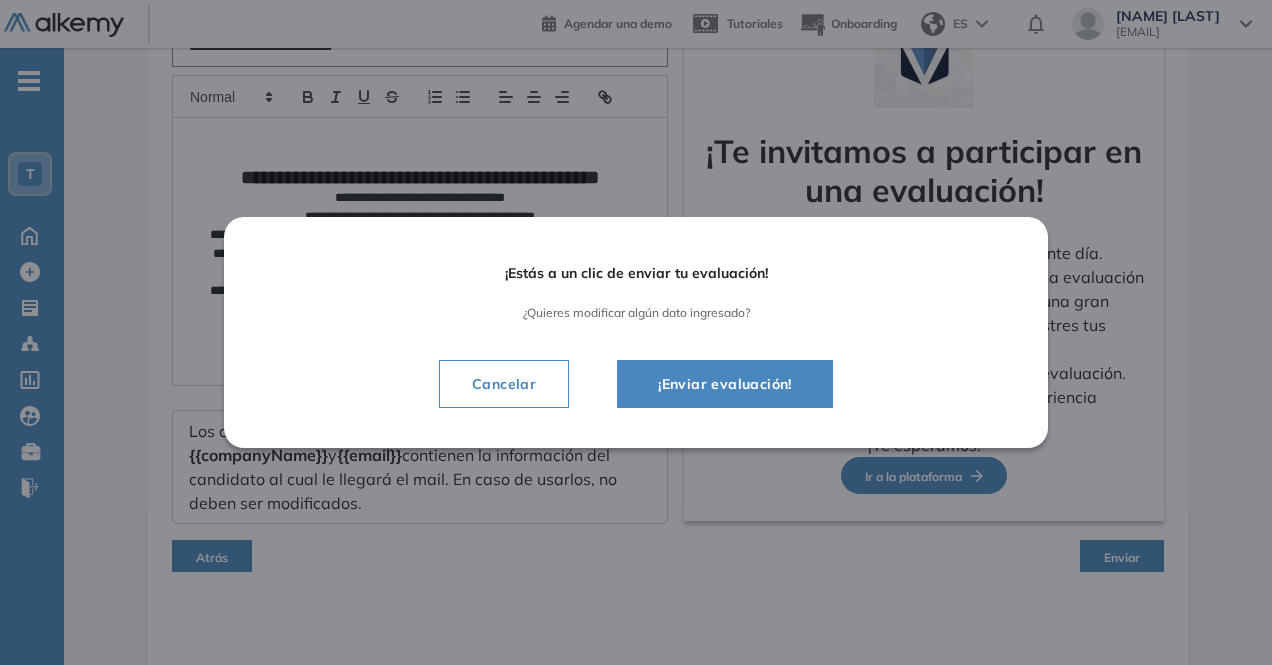 click on "¡Enviar evaluación!" at bounding box center [725, 384] 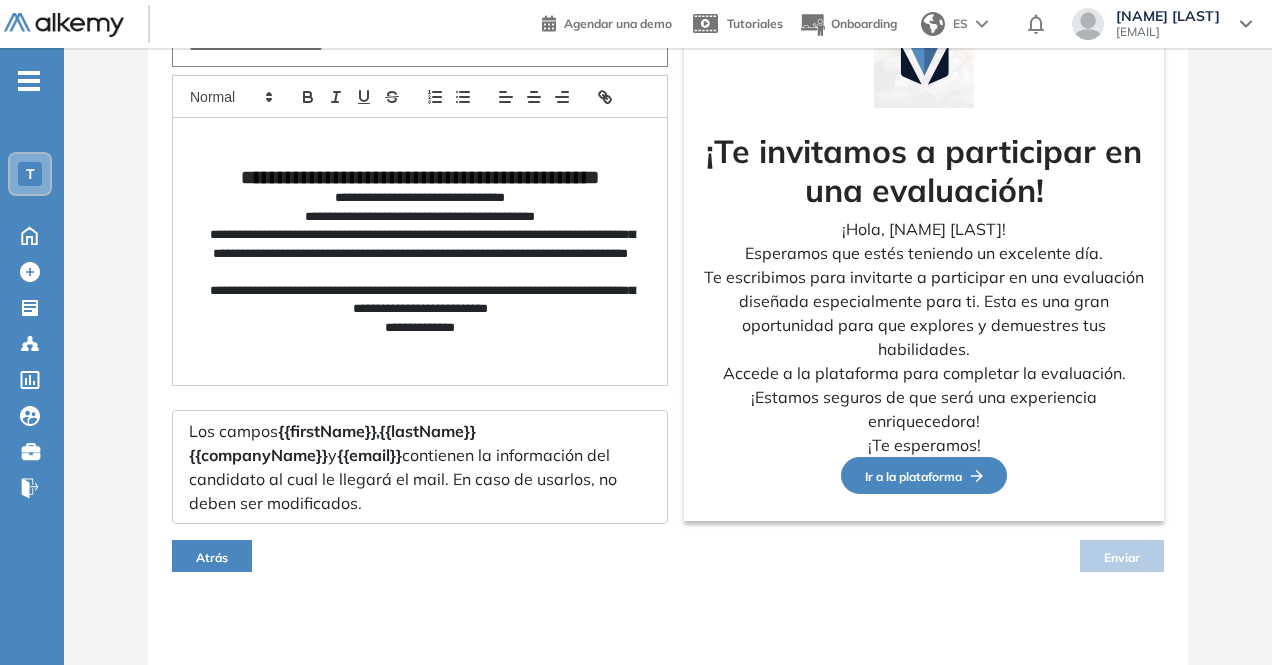 scroll, scrollTop: 216, scrollLeft: 0, axis: vertical 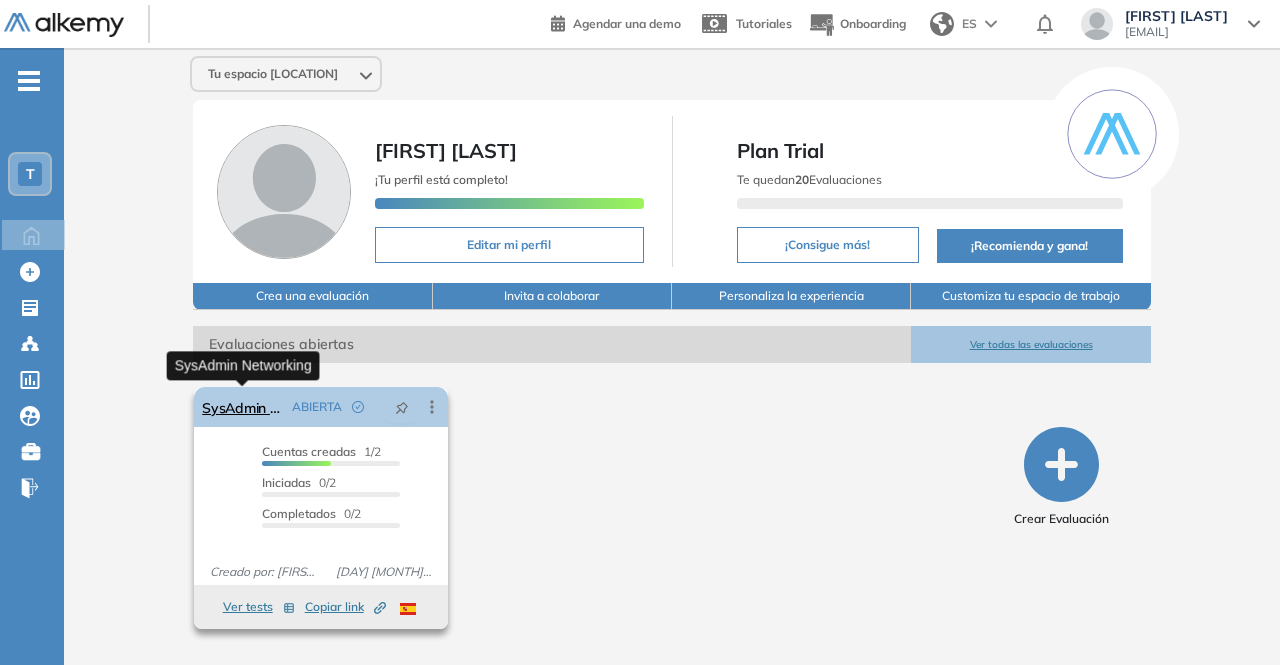 click on "SysAdmin Networking" at bounding box center (243, 407) 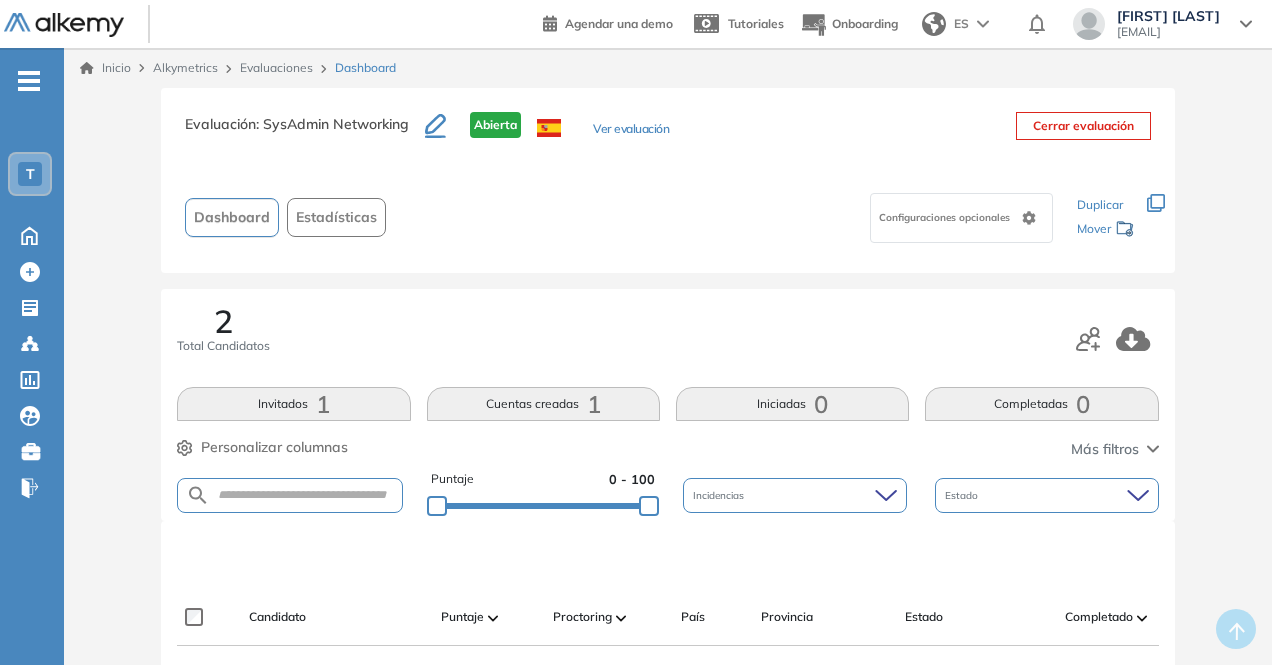 click on "1" at bounding box center (323, 404) 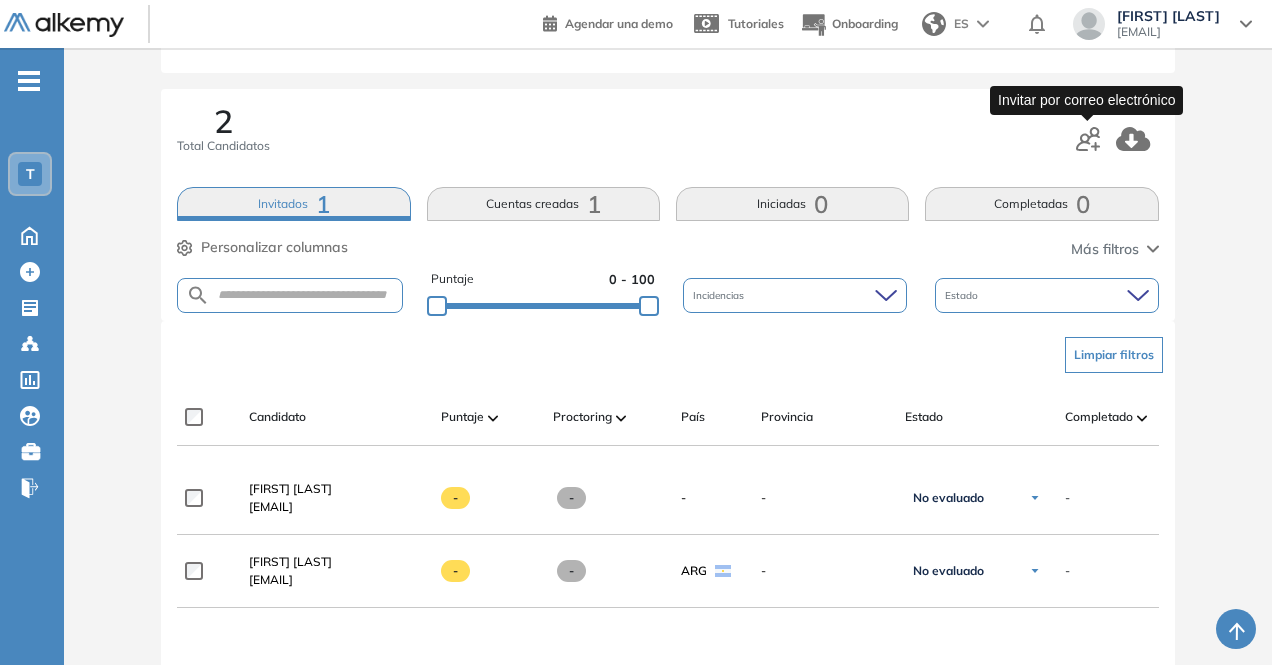 click 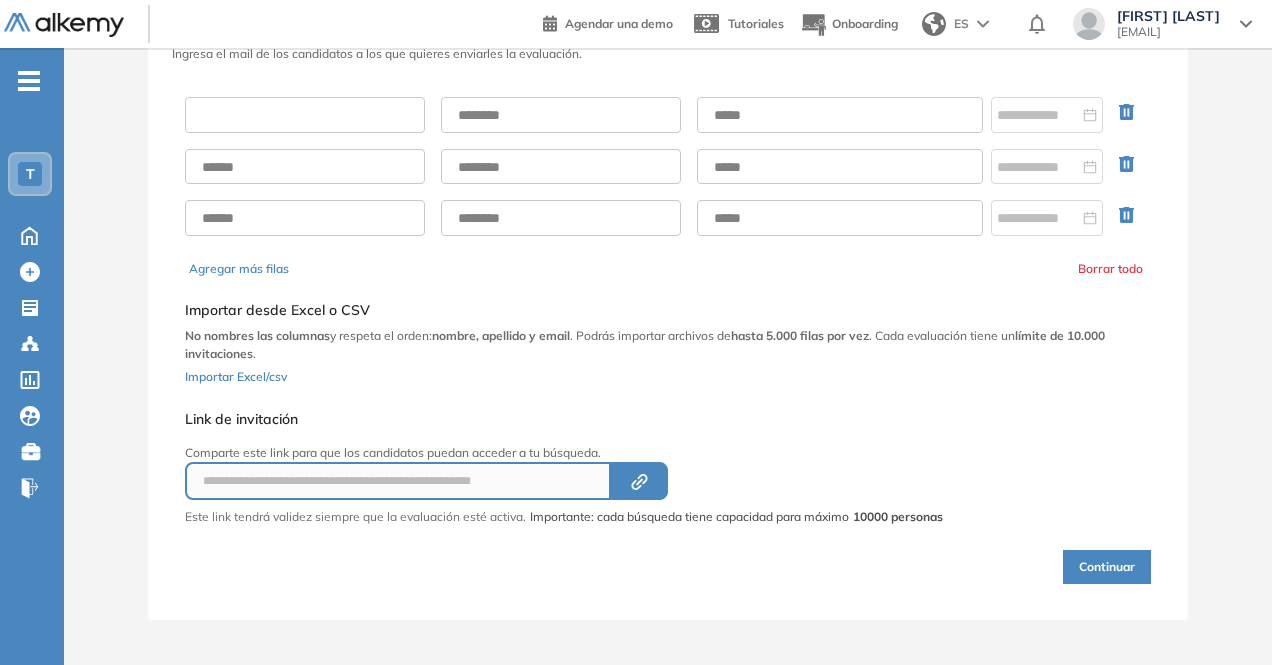 click at bounding box center (305, 115) 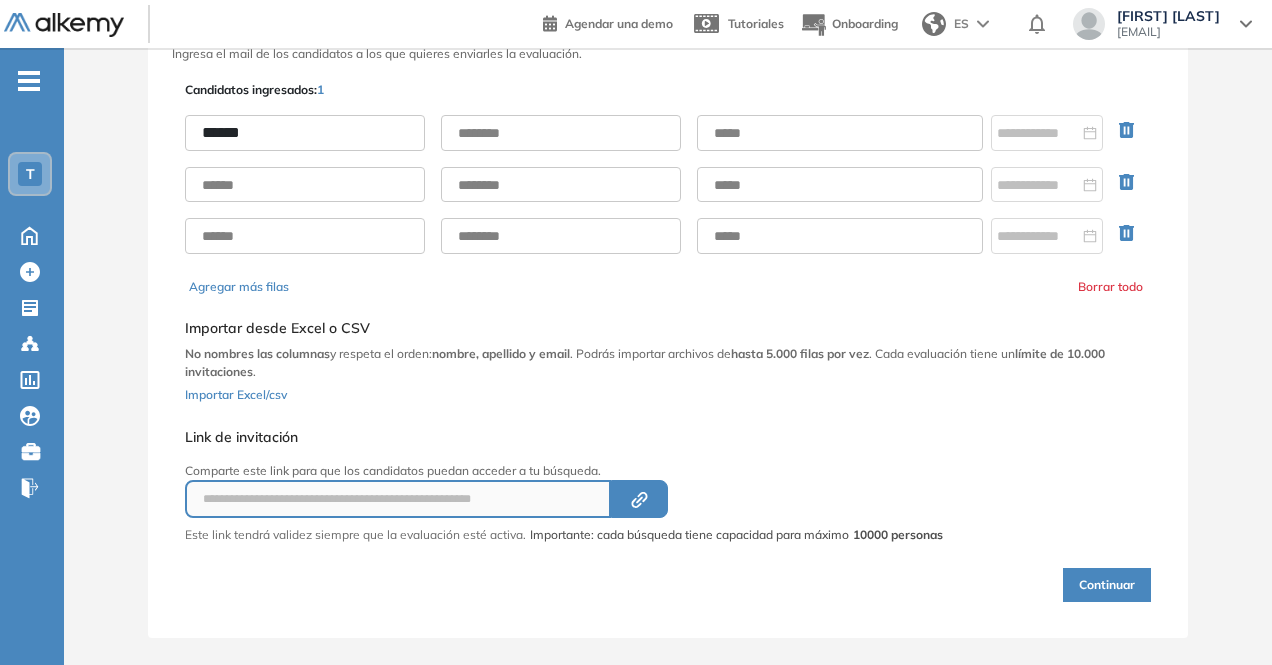 type on "******" 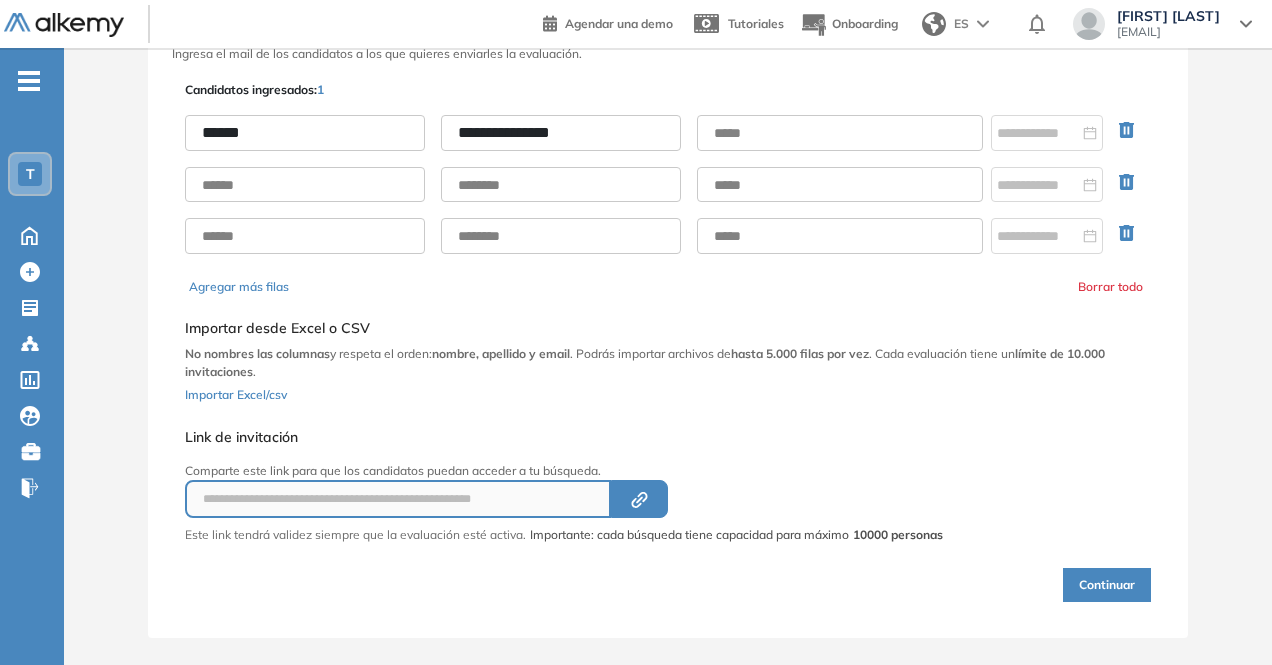 type on "**********" 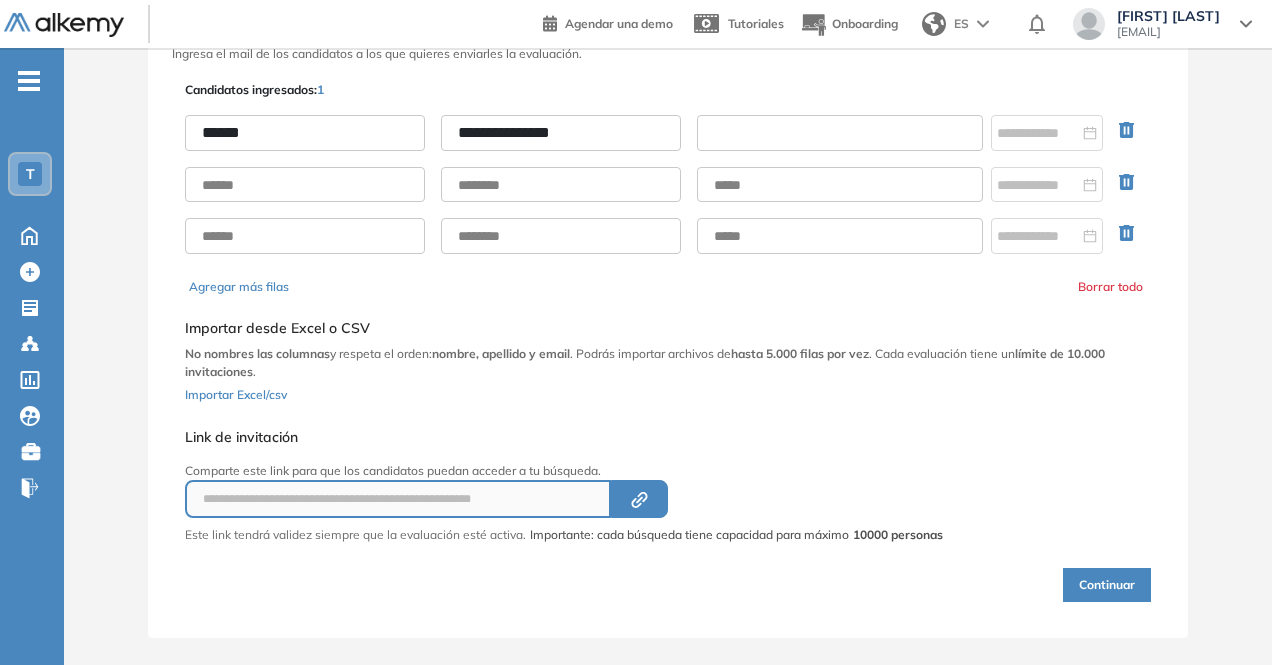 paste on "**********" 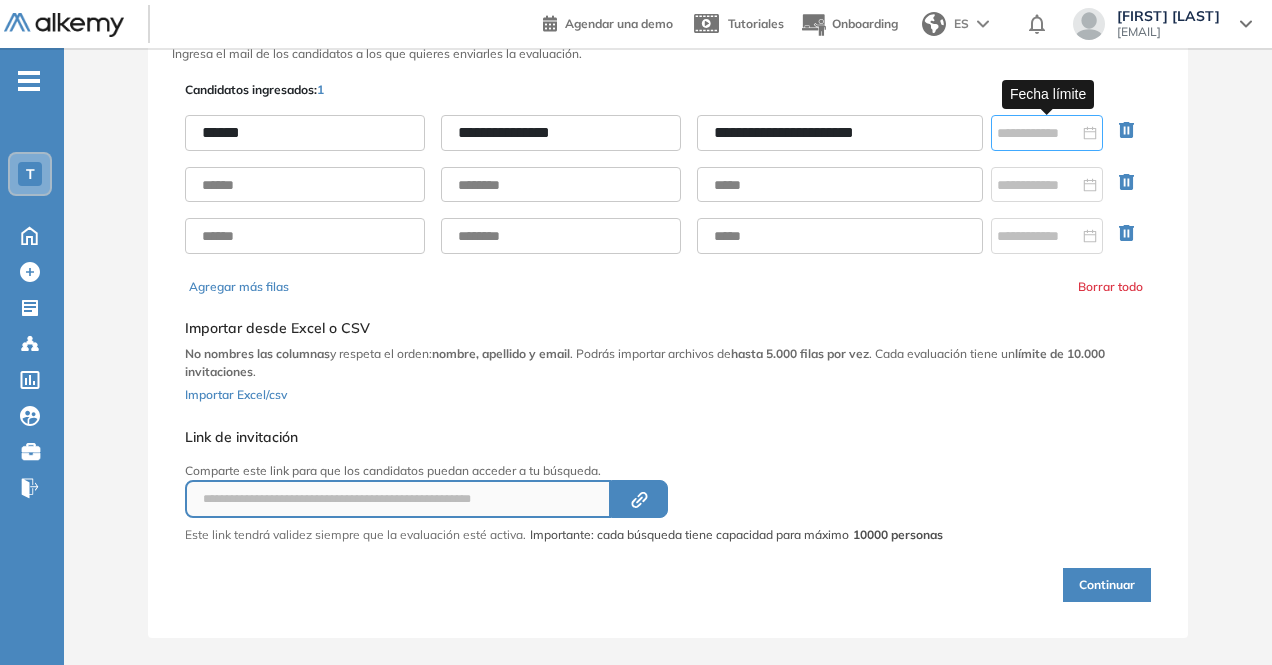 type on "**********" 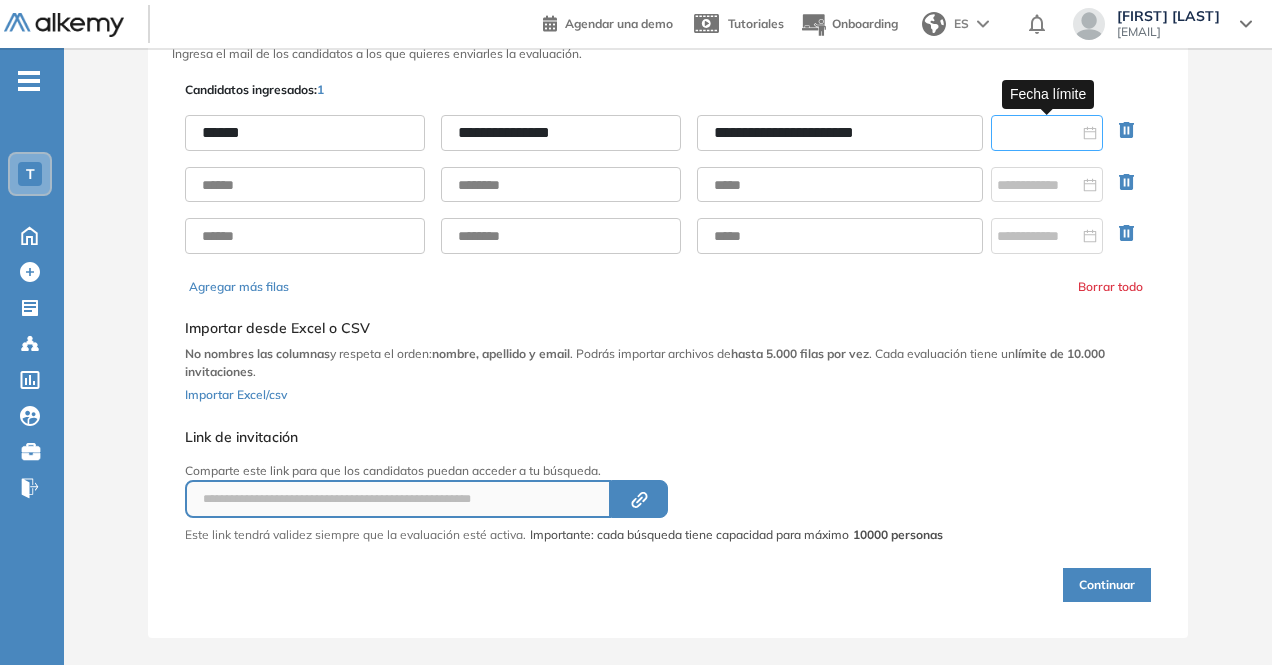 click at bounding box center (1038, 133) 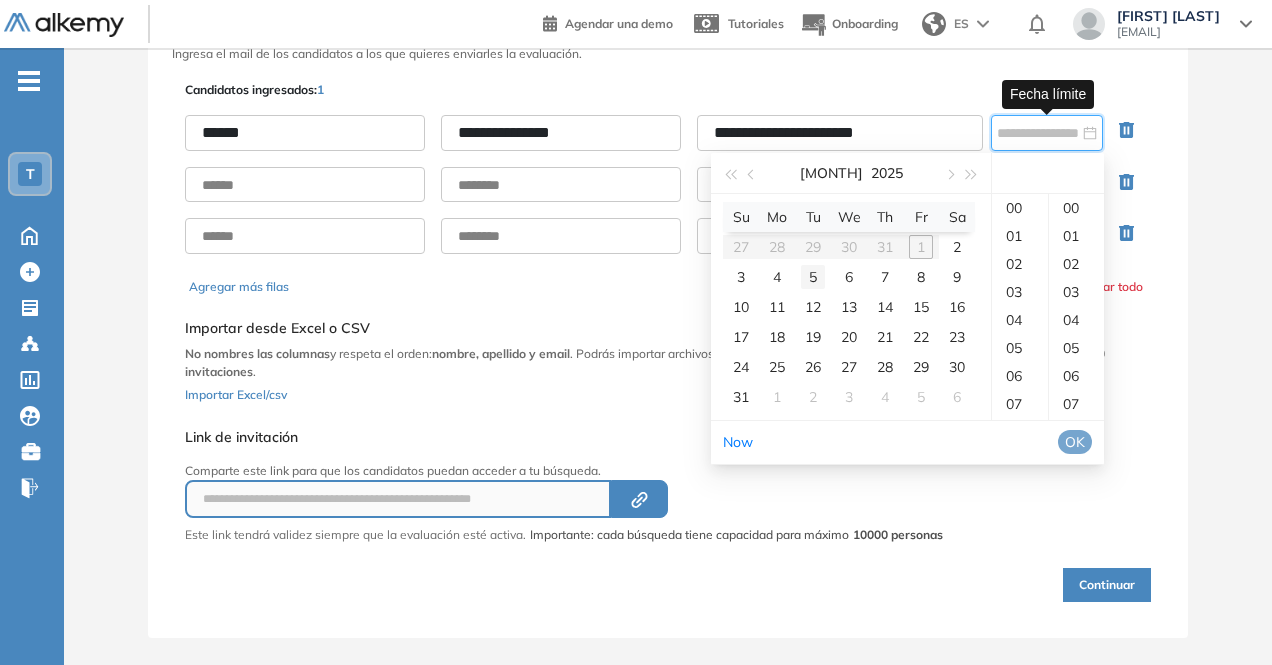 click on "5" at bounding box center [813, 277] 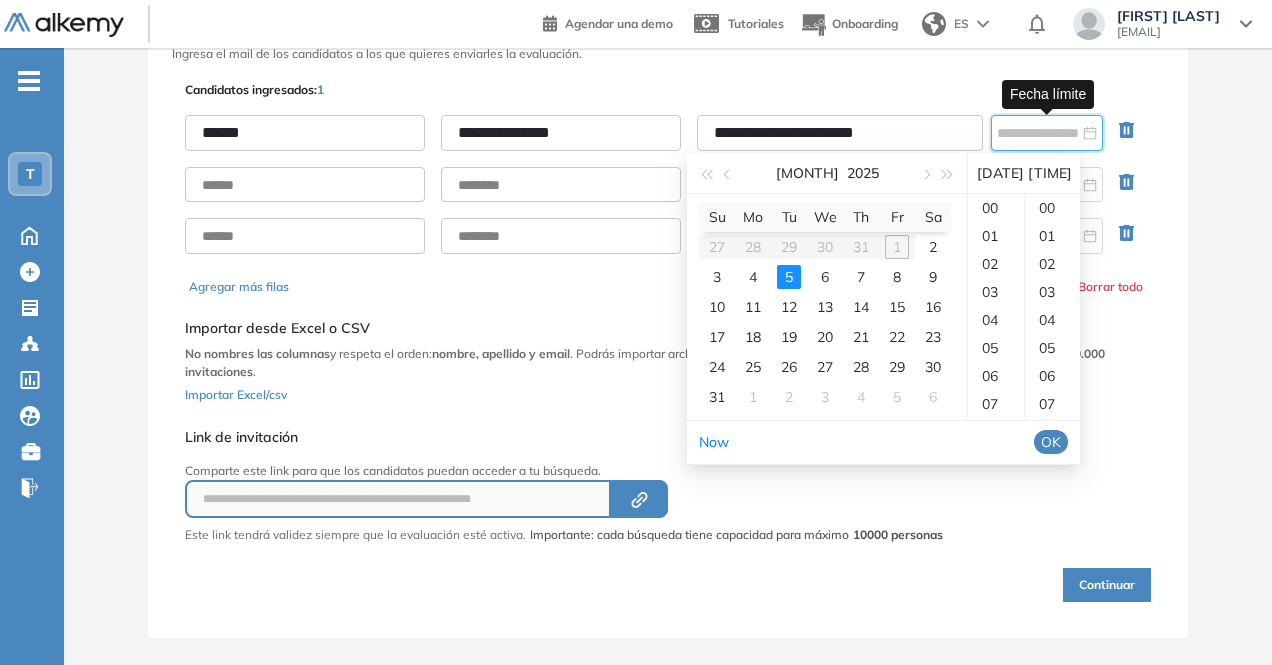scroll, scrollTop: 308, scrollLeft: 0, axis: vertical 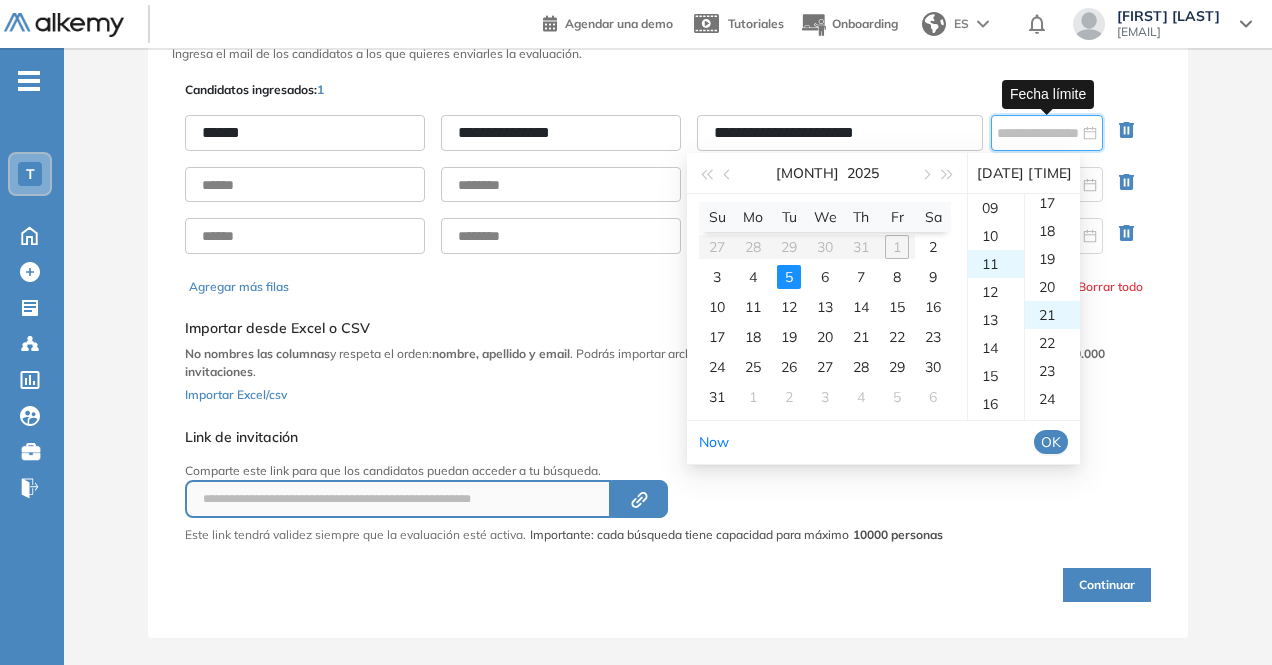 type on "**********" 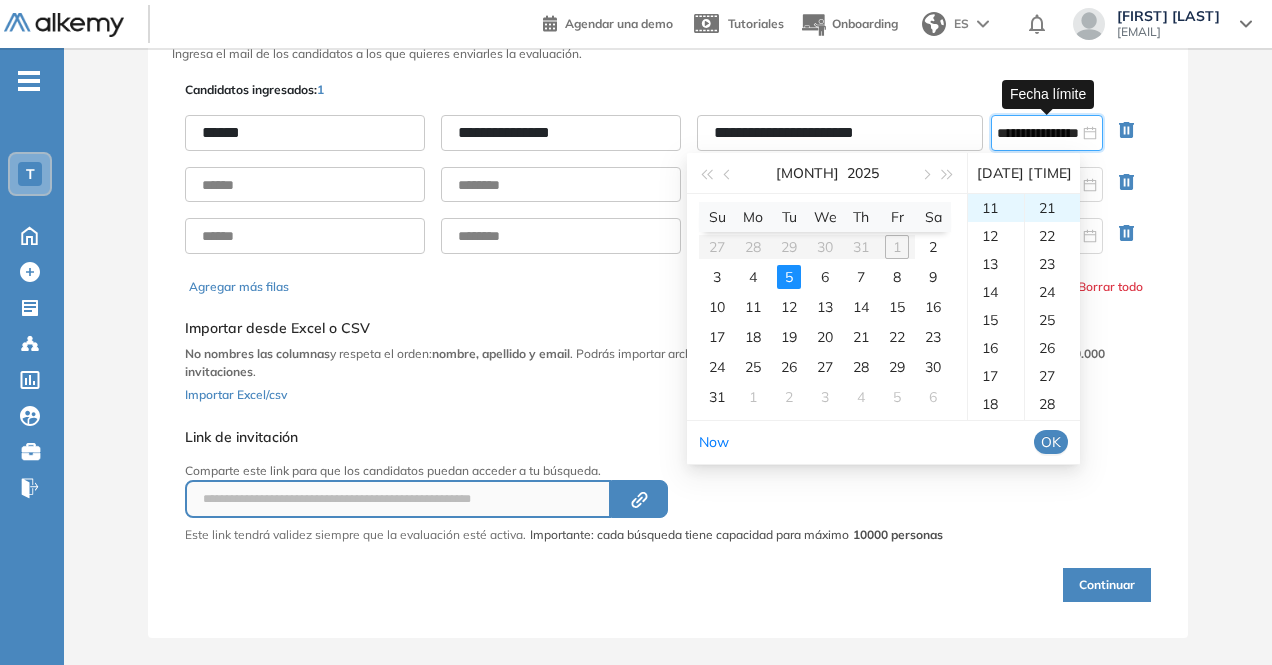 click on "OK" at bounding box center (1051, 442) 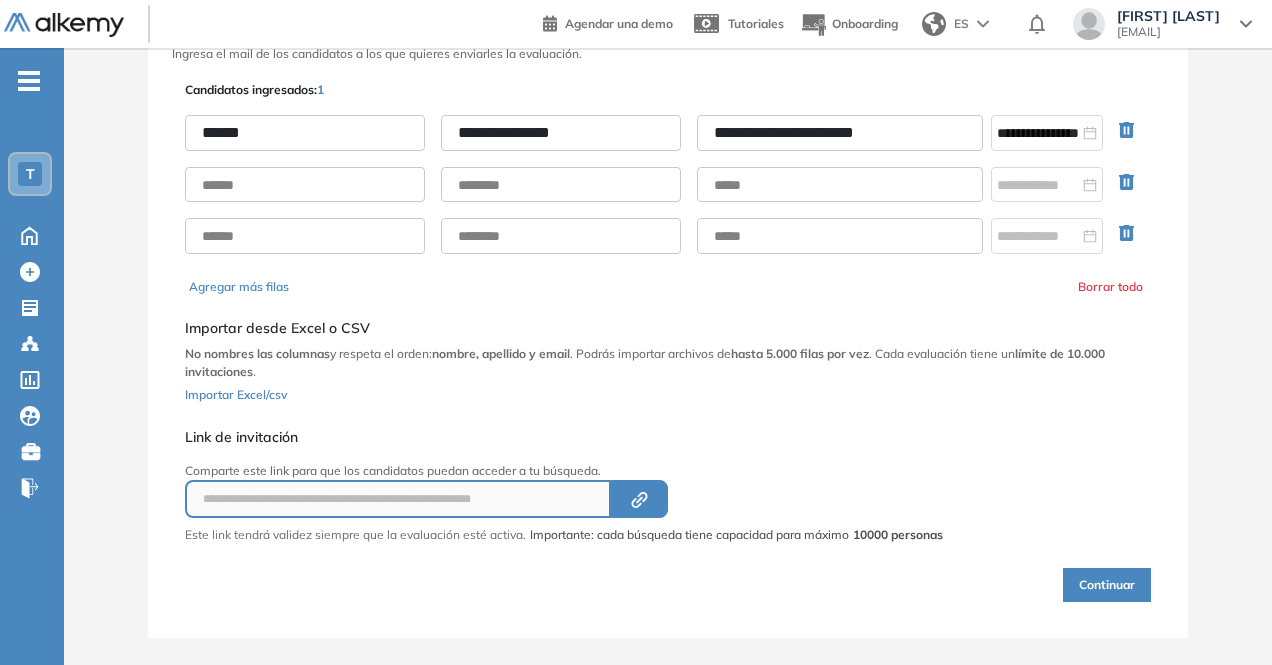 click on "Continuar" at bounding box center [1107, 585] 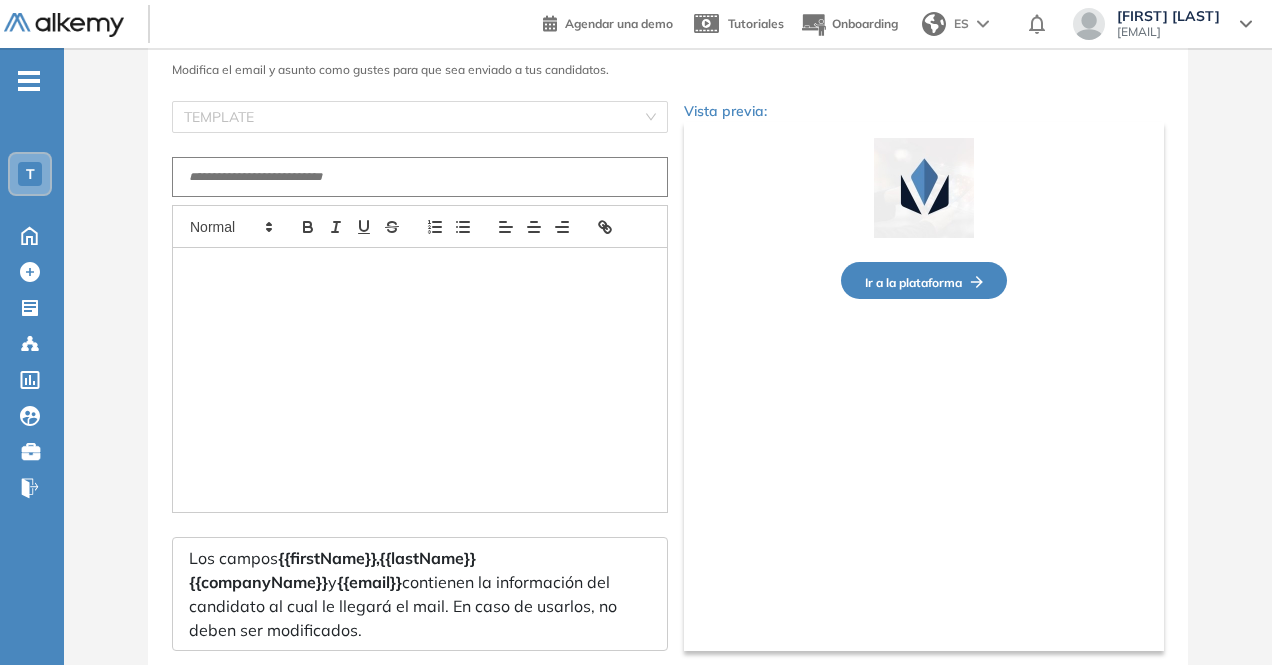 type on "**********" 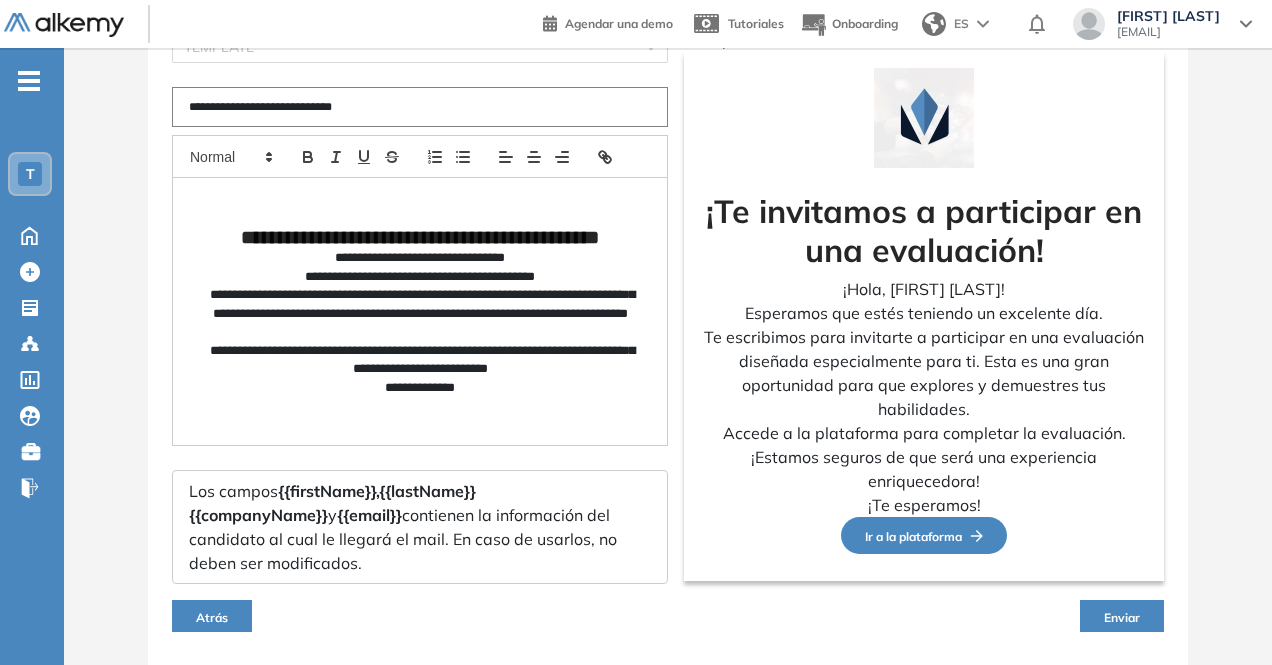 scroll, scrollTop: 236, scrollLeft: 0, axis: vertical 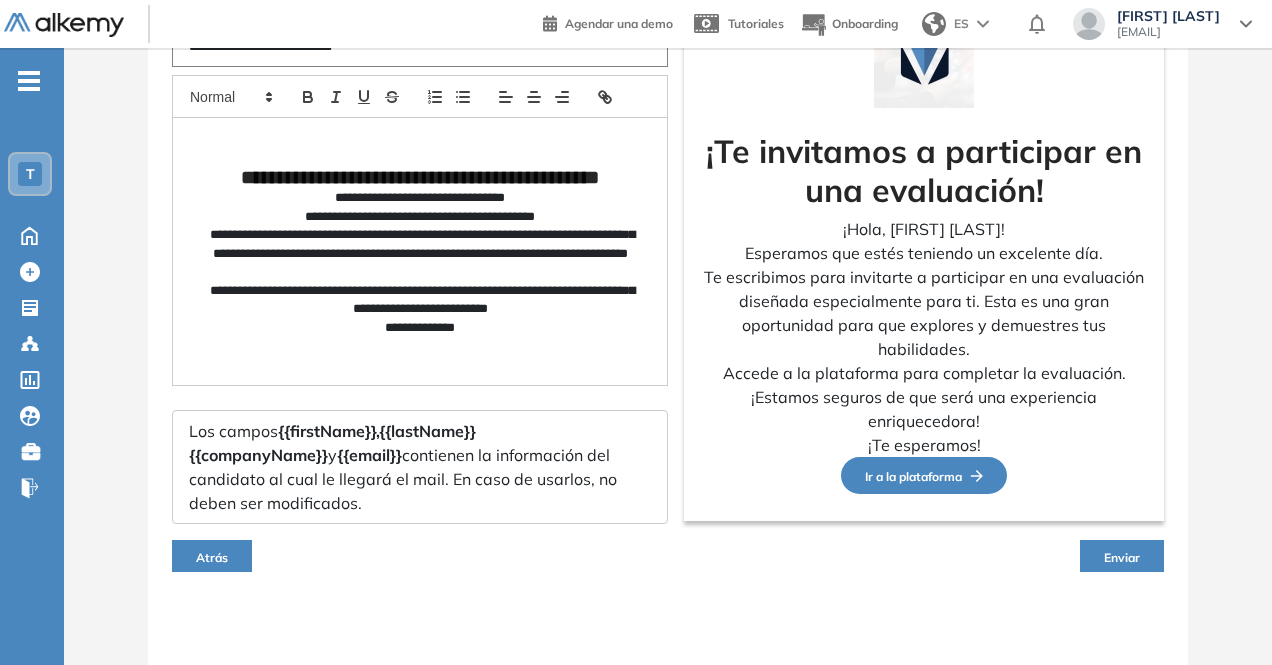 click on "Enviar" at bounding box center [1122, 556] 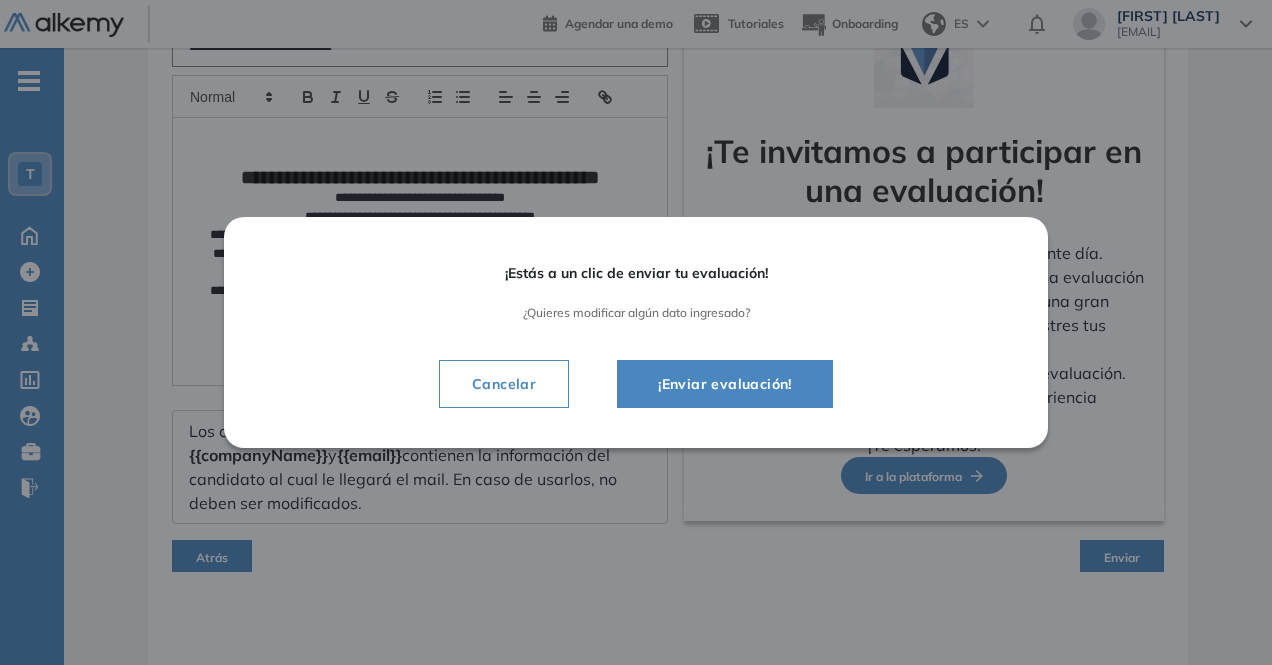 click on "¡Enviar evaluación!" at bounding box center [725, 384] 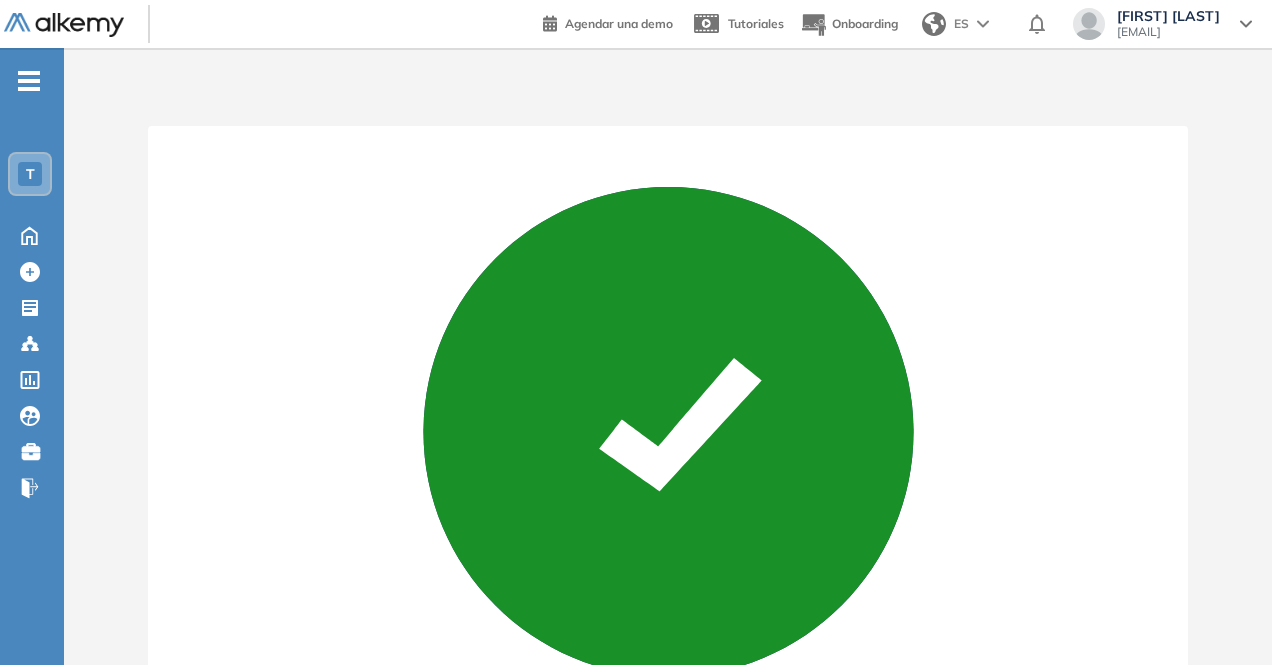 scroll, scrollTop: 0, scrollLeft: 0, axis: both 